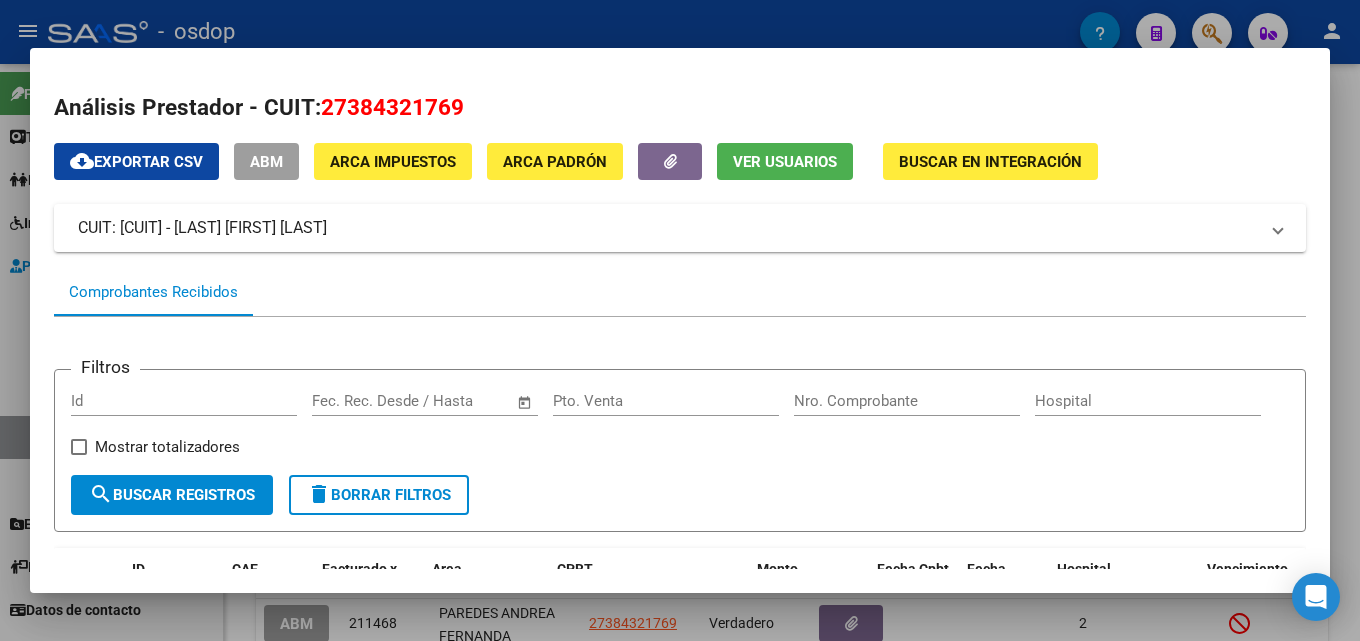 scroll, scrollTop: 0, scrollLeft: 0, axis: both 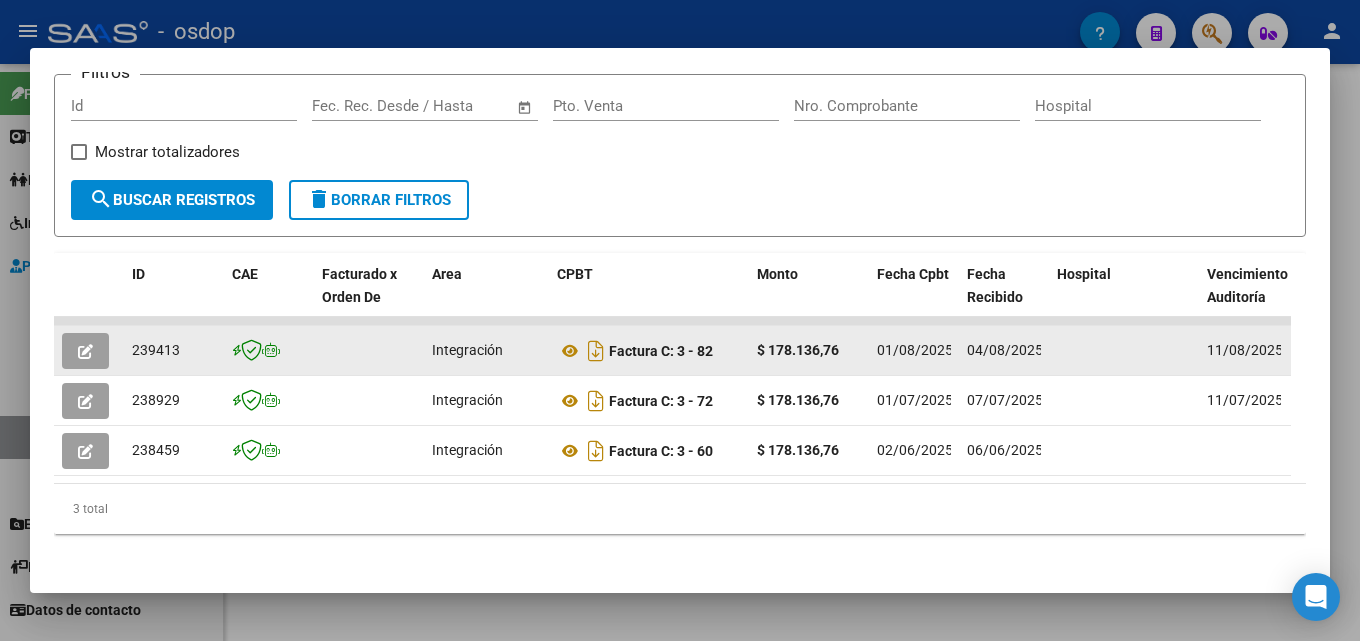 type 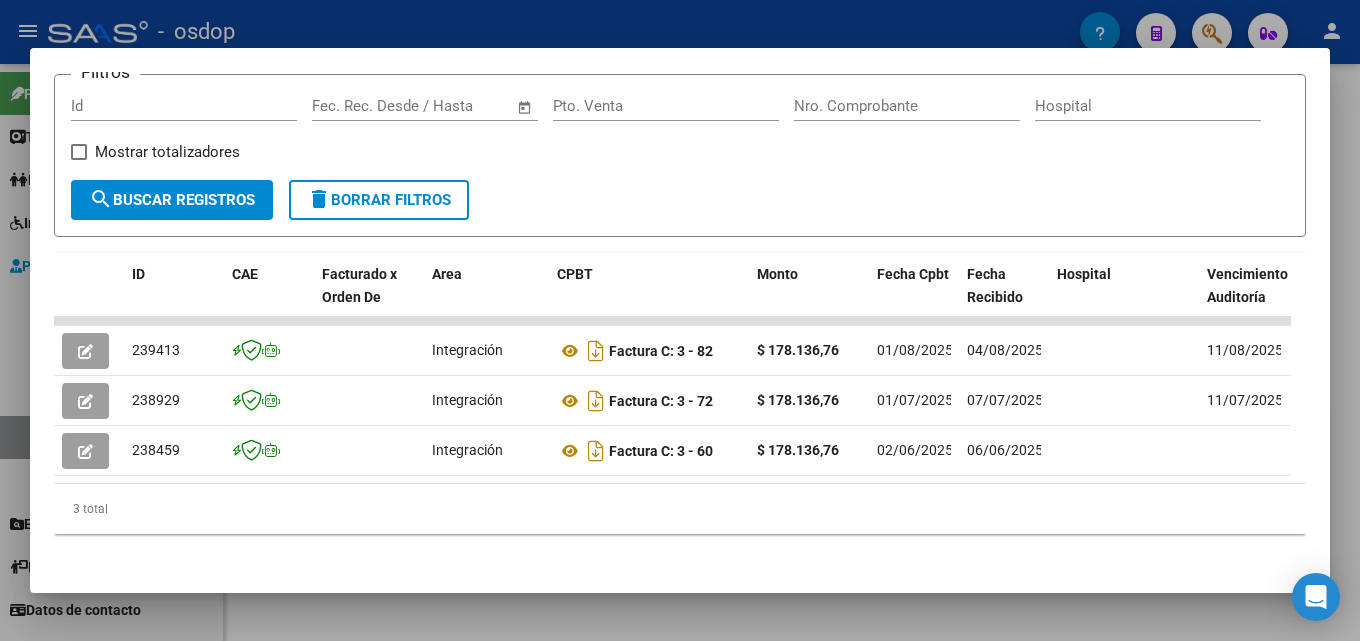 click at bounding box center (680, 320) 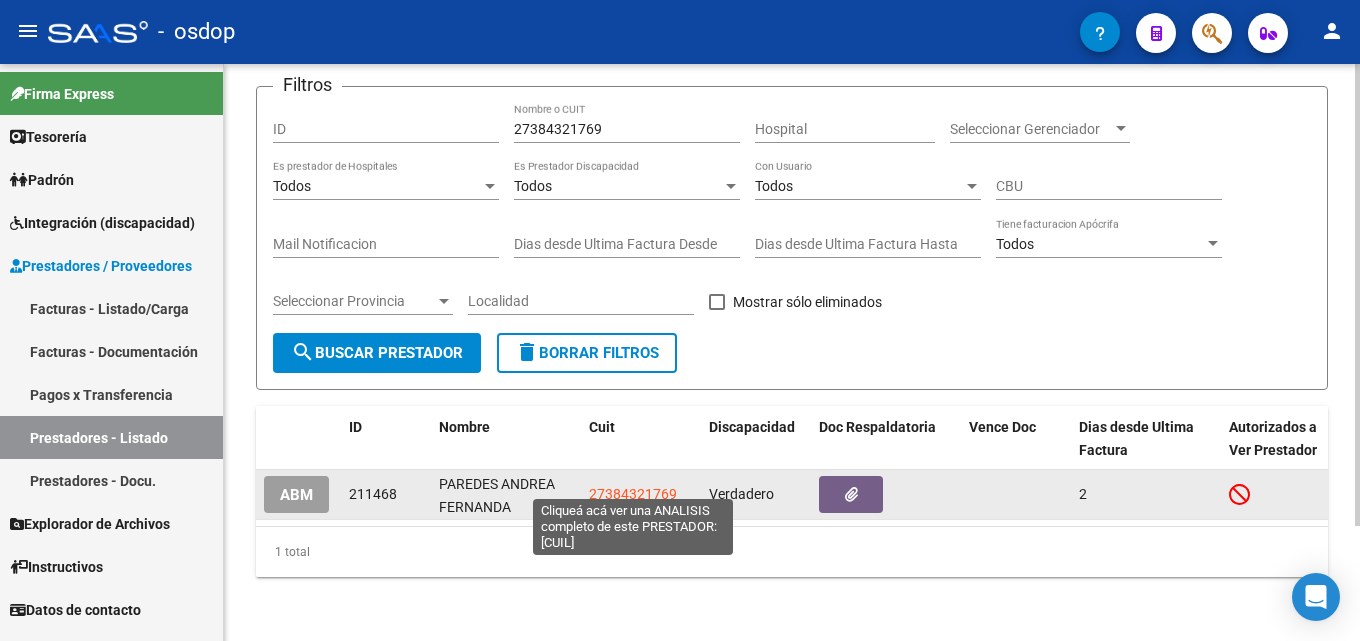 click on "27384321769" 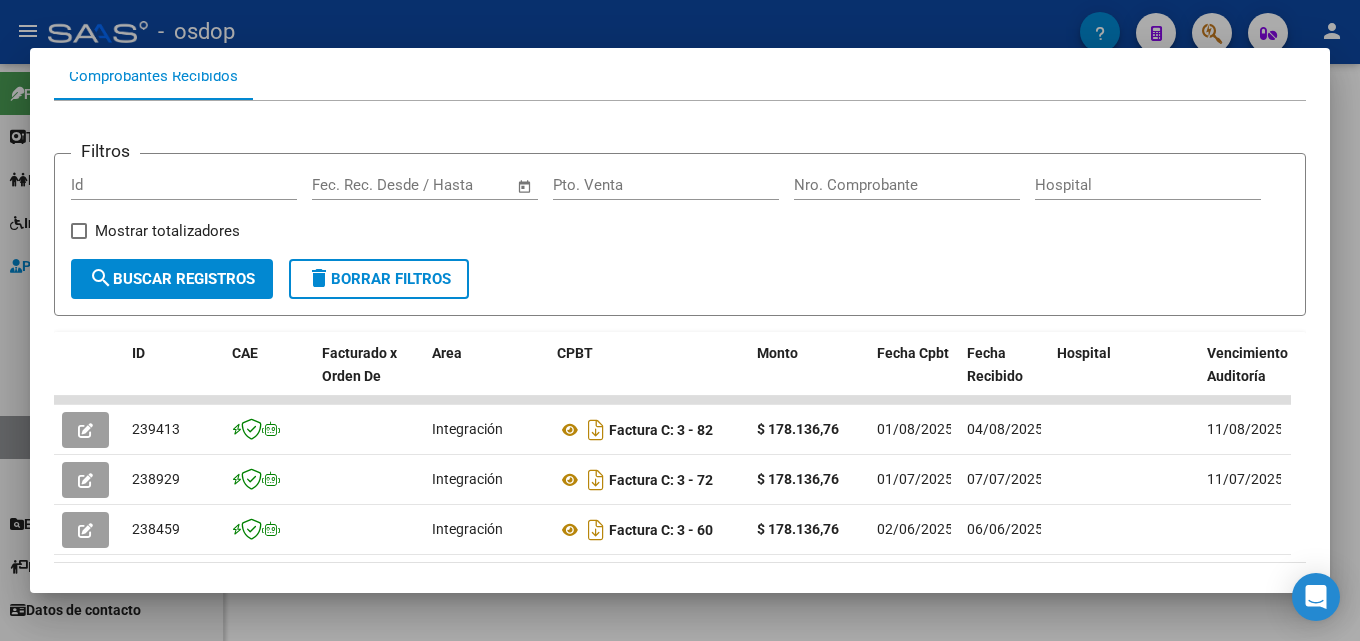 scroll, scrollTop: 280, scrollLeft: 0, axis: vertical 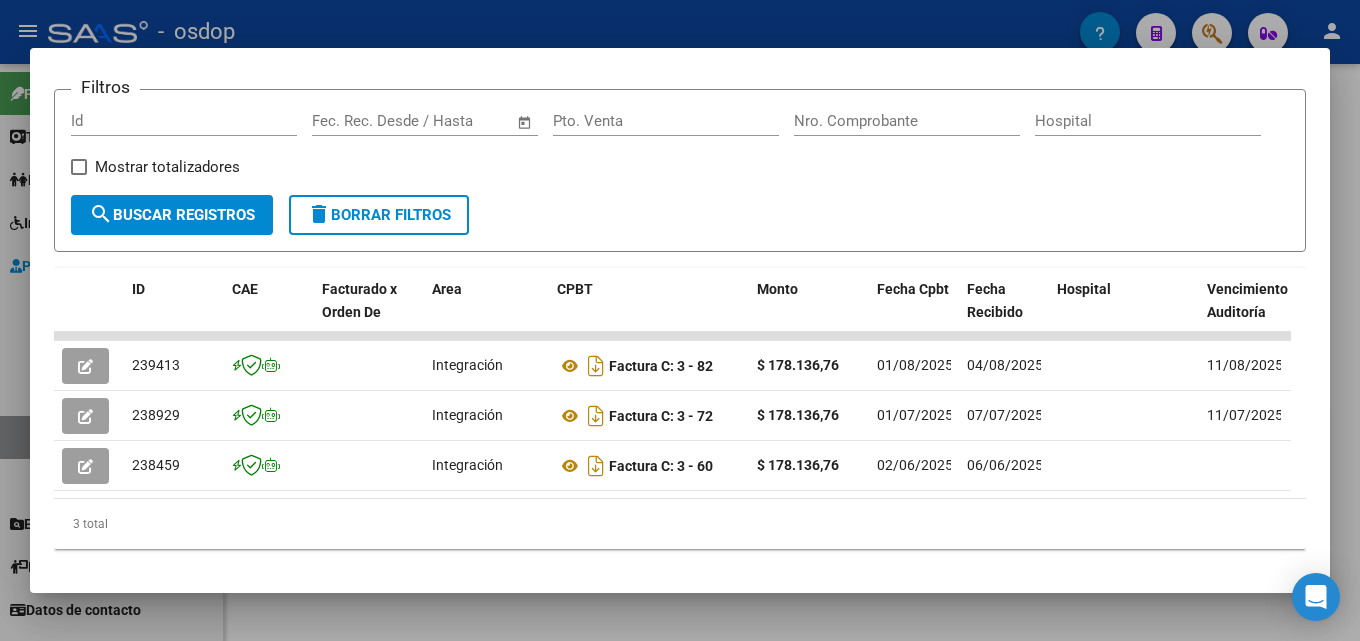 click at bounding box center (680, 320) 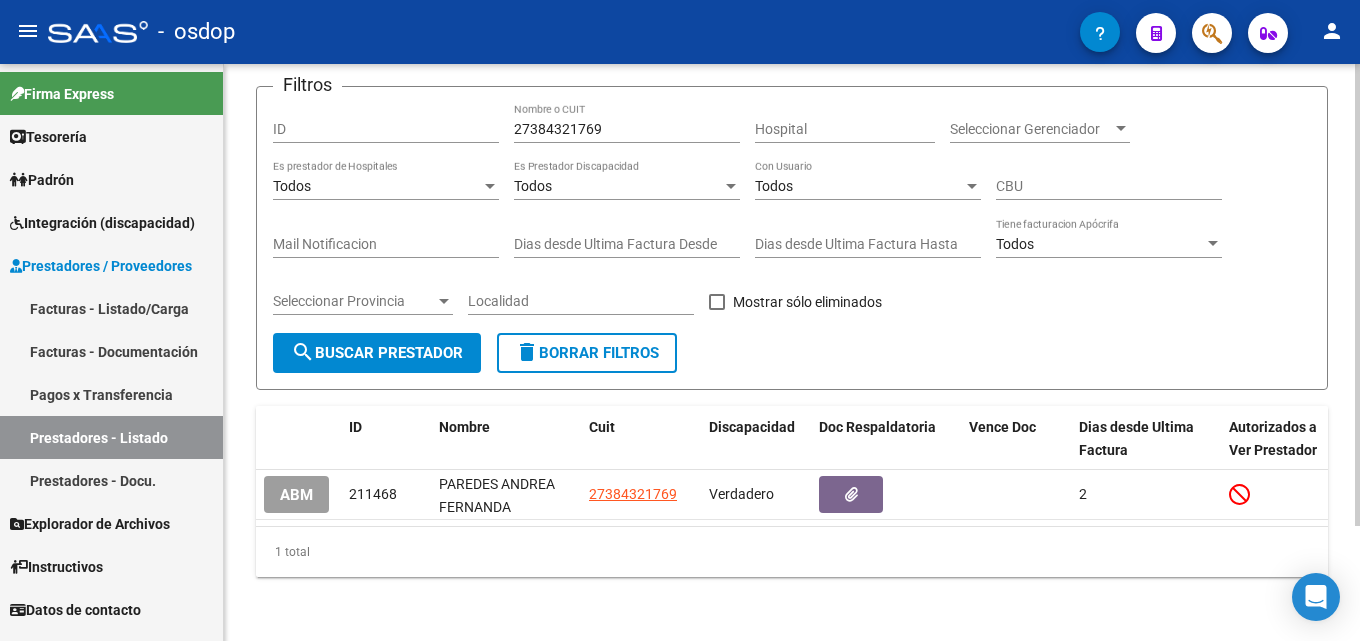 click on "27384321769" at bounding box center [627, 129] 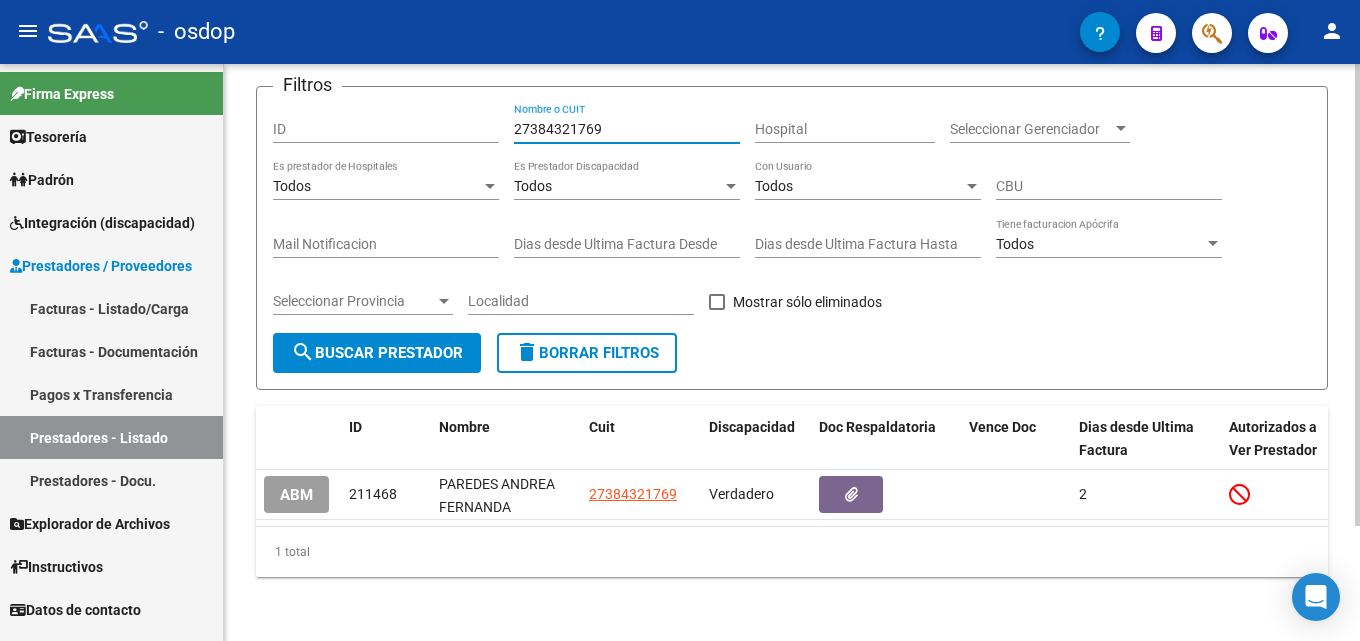 click on "27384321769" at bounding box center (627, 129) 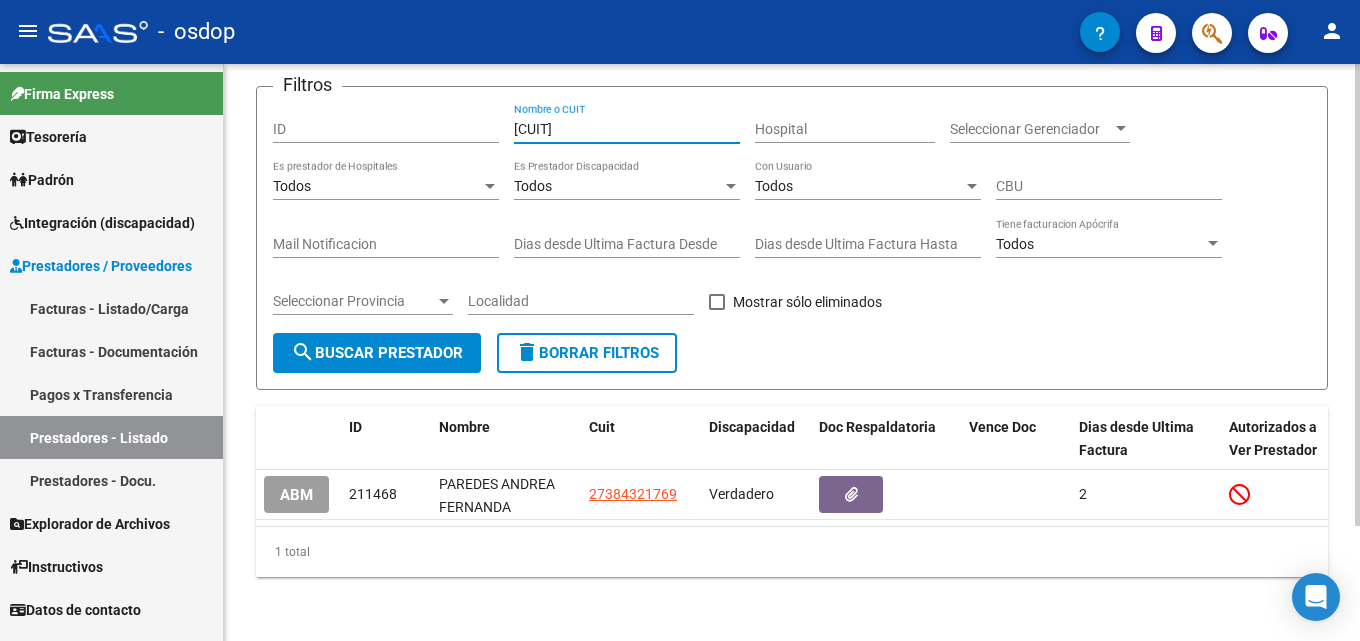 type on "[CUIT]" 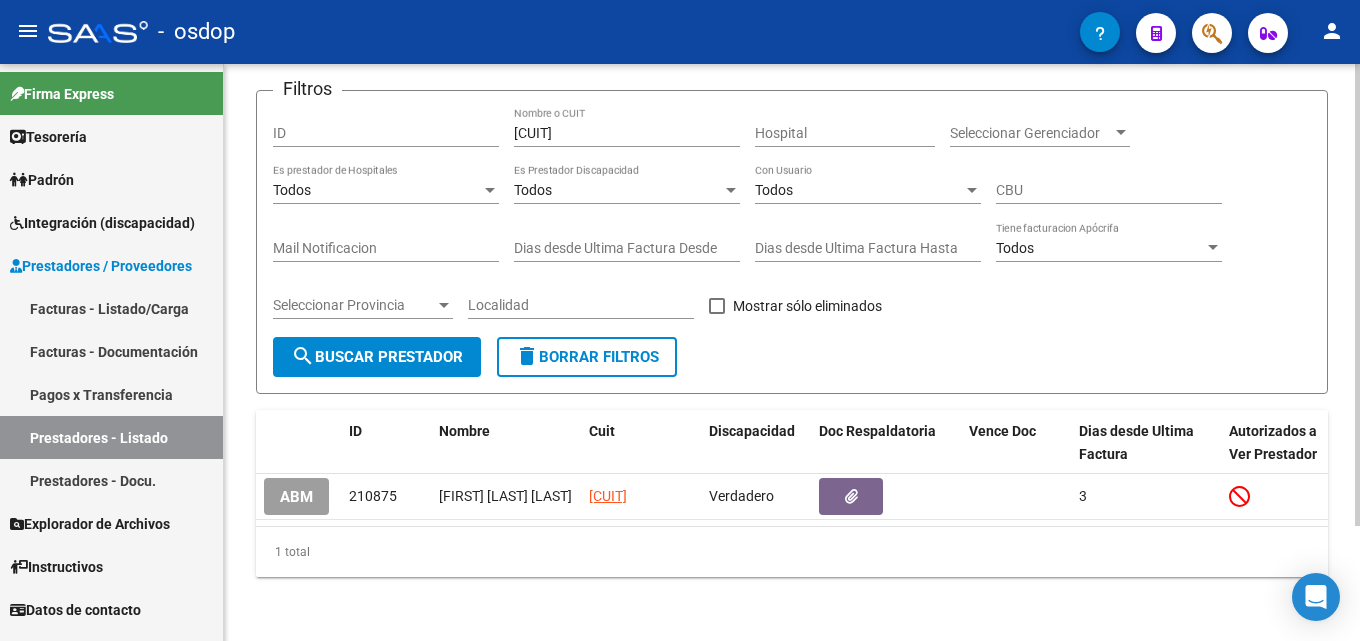 click on "search  Buscar Prestador" 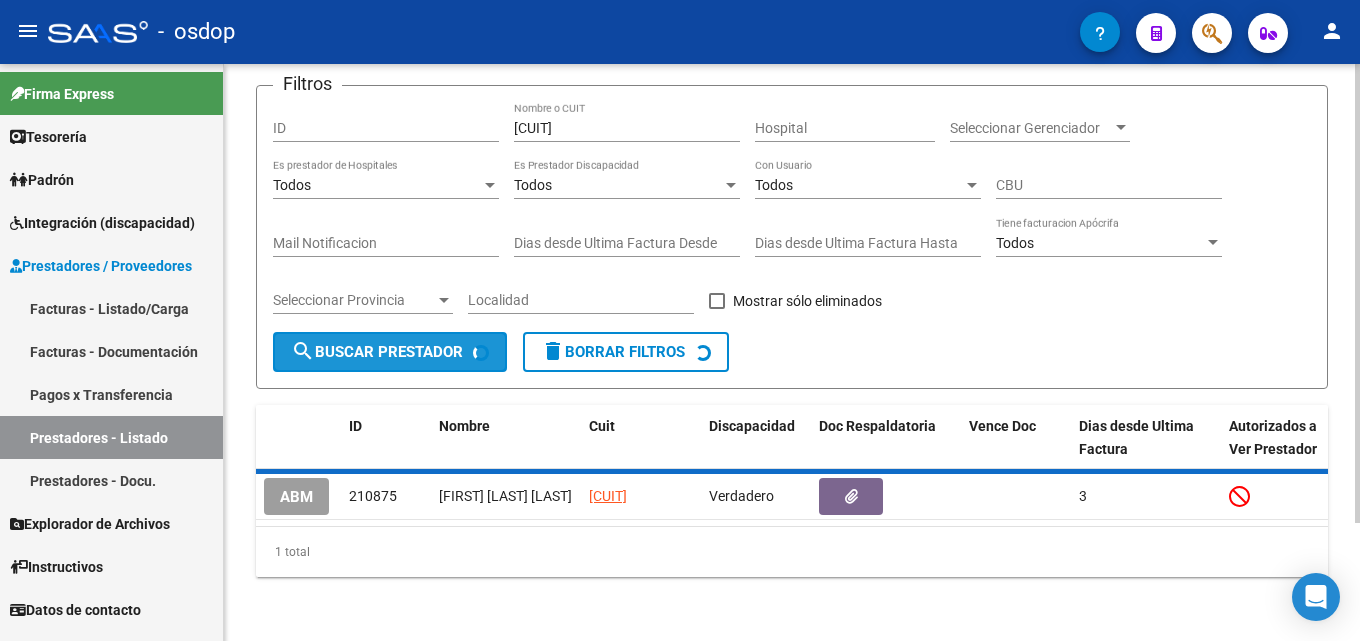 click on "search  Buscar Prestador" 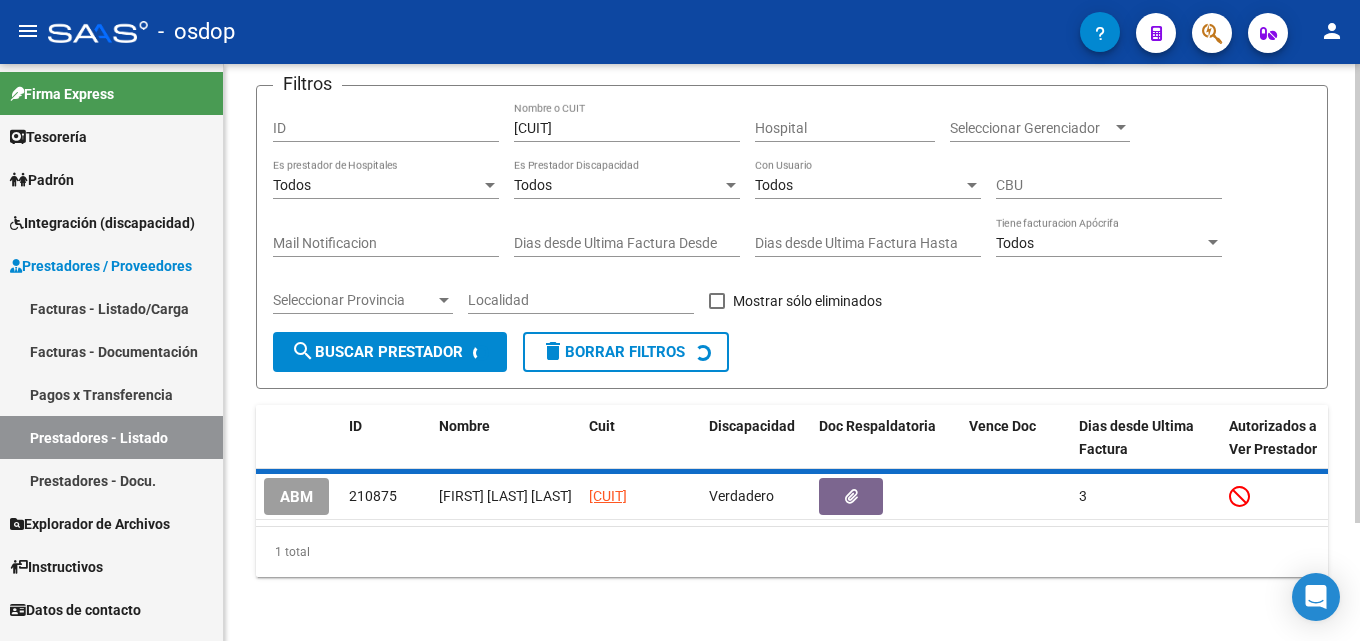 click on "search  Buscar Prestador" 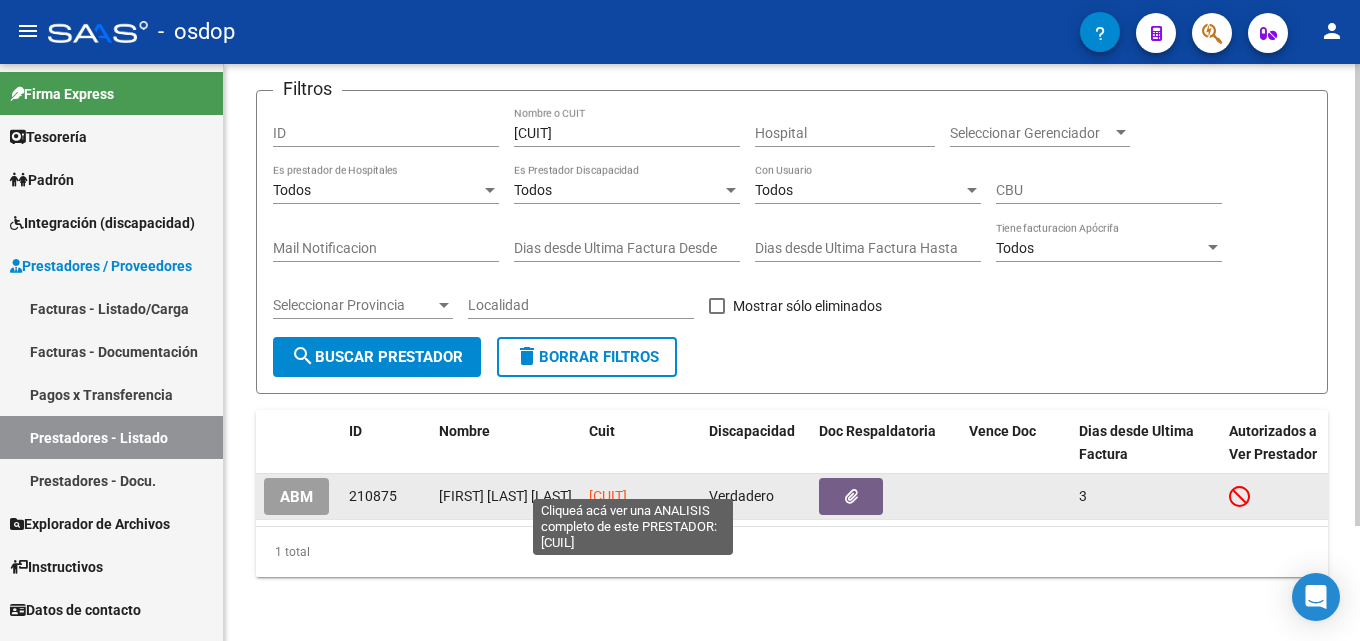 click on "[CUIT]" 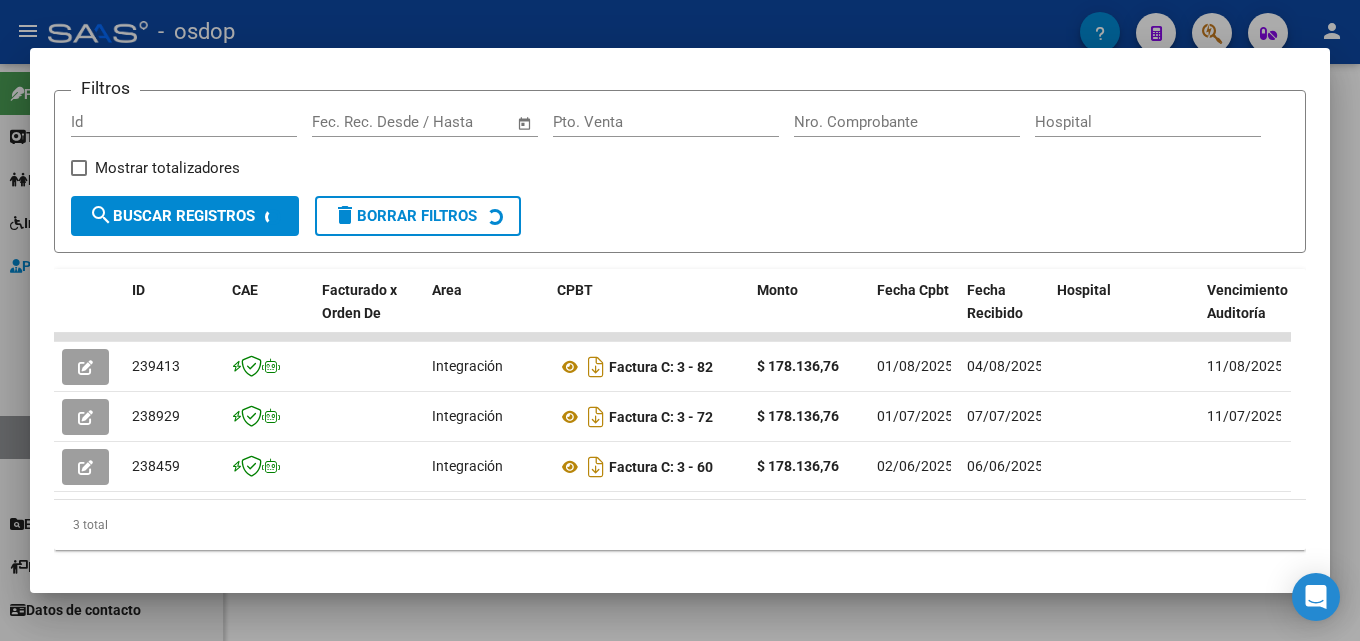 scroll, scrollTop: 281, scrollLeft: 0, axis: vertical 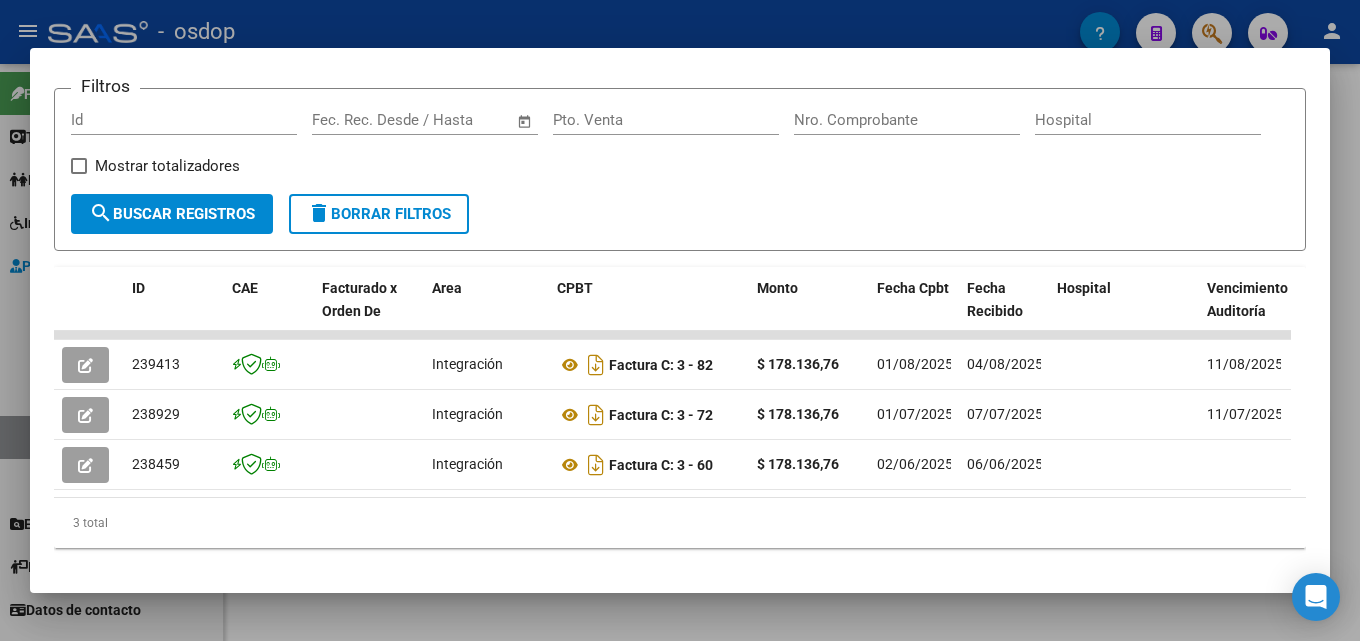 click at bounding box center (680, 320) 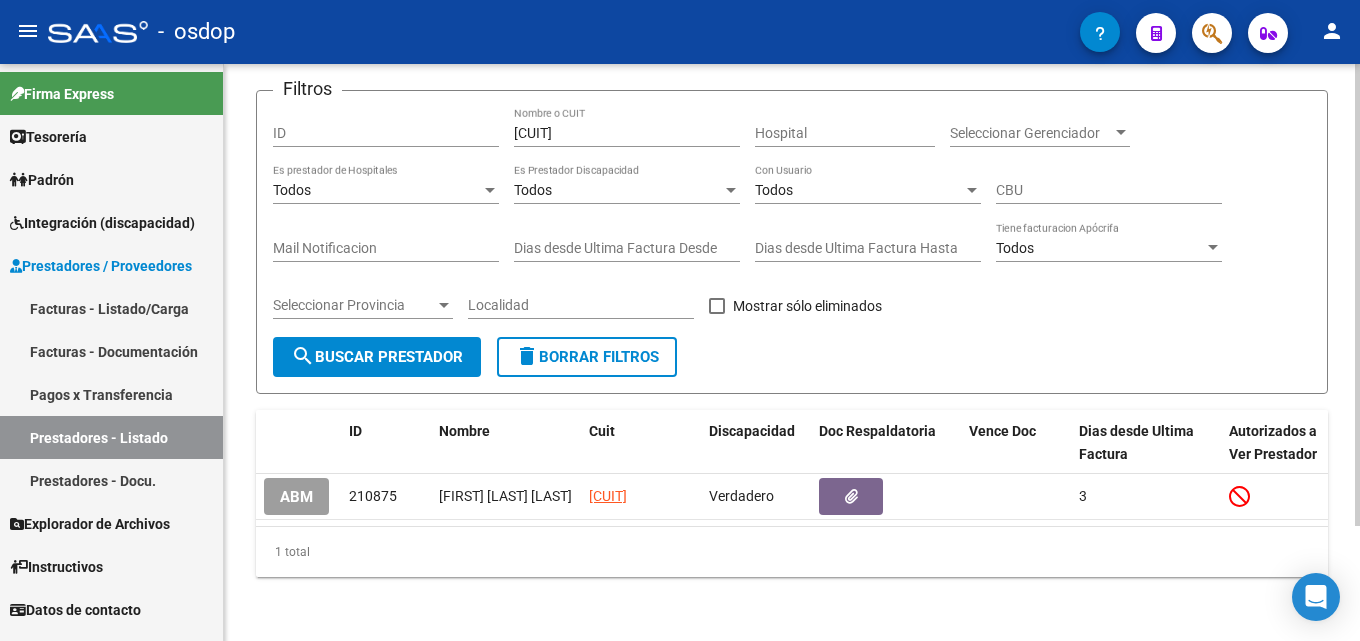 click on "search  Buscar Prestador" 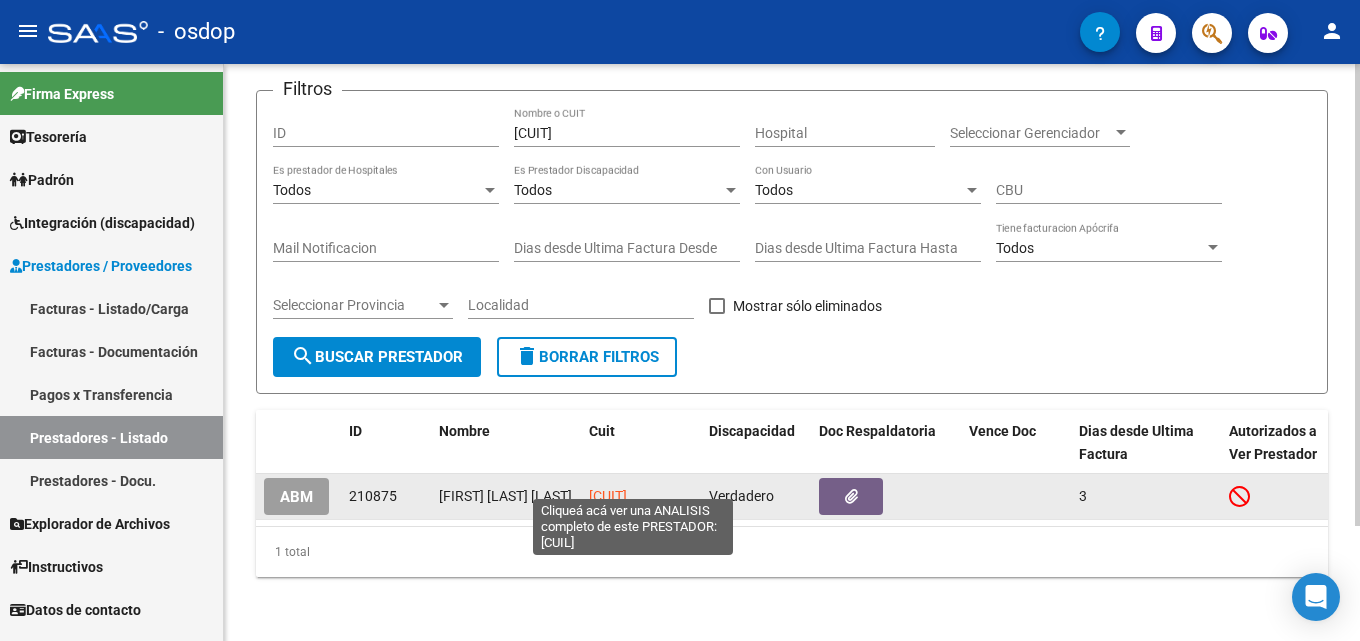 click on "[CUIT]" 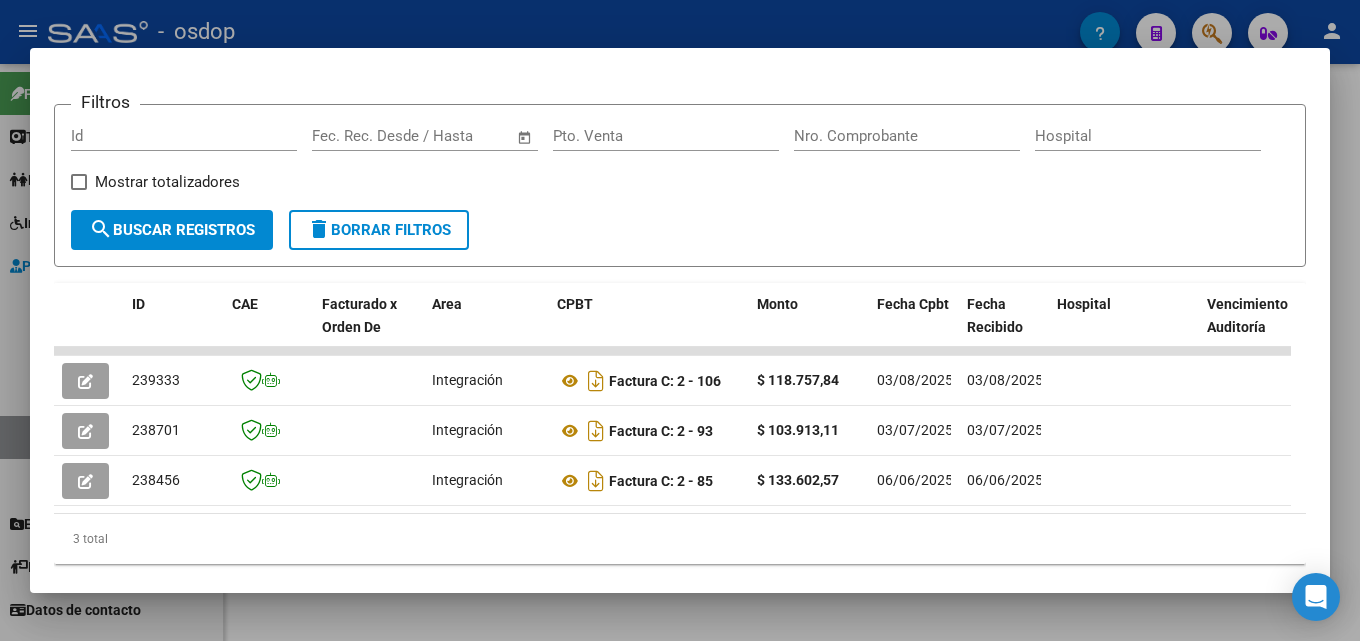 scroll, scrollTop: 279, scrollLeft: 0, axis: vertical 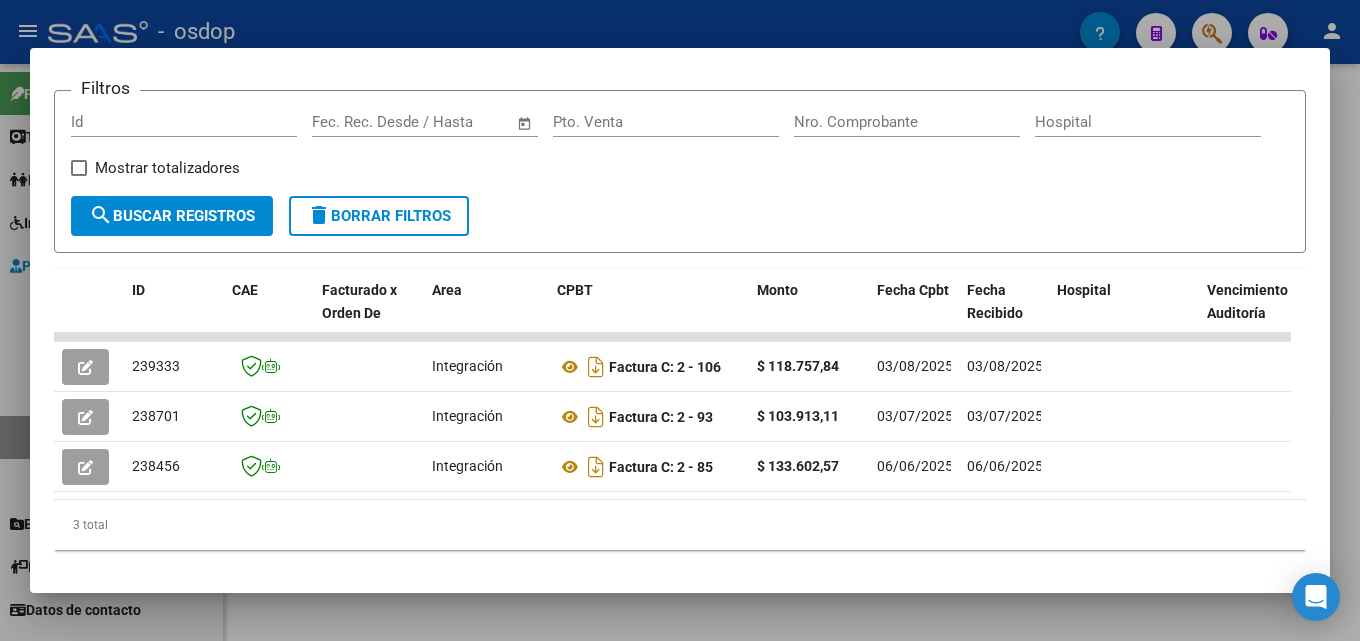 click at bounding box center (680, 320) 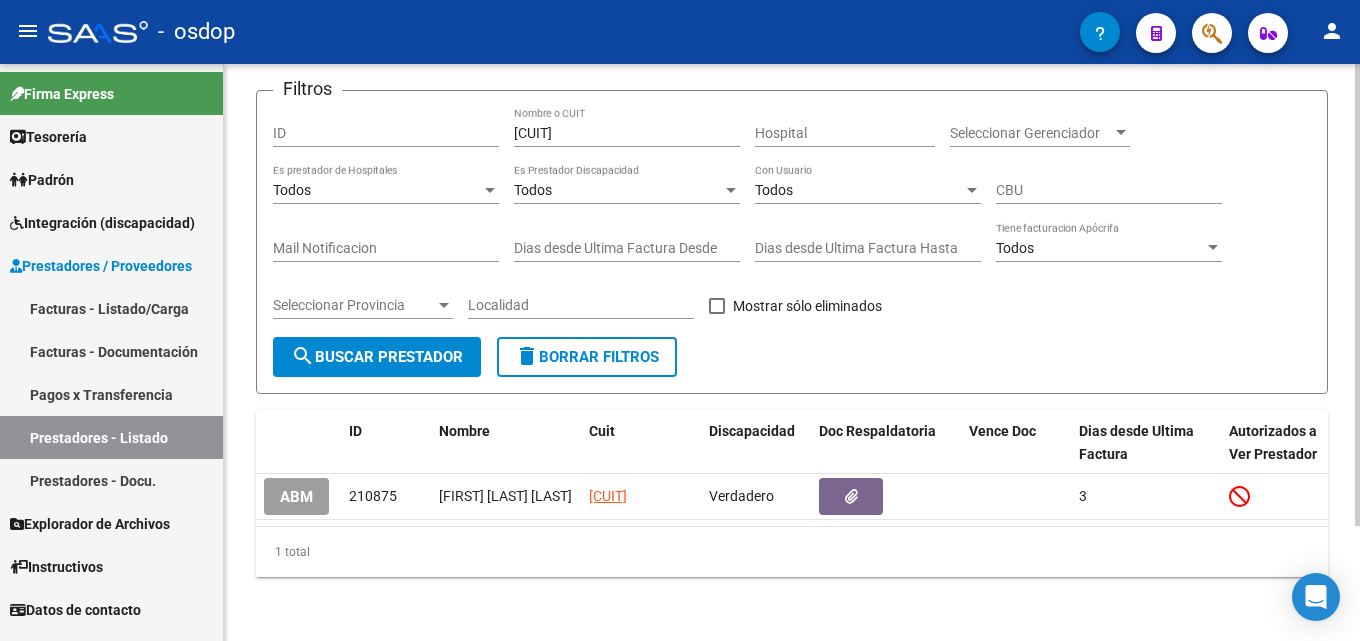 click on "[CUIT]" at bounding box center (627, 133) 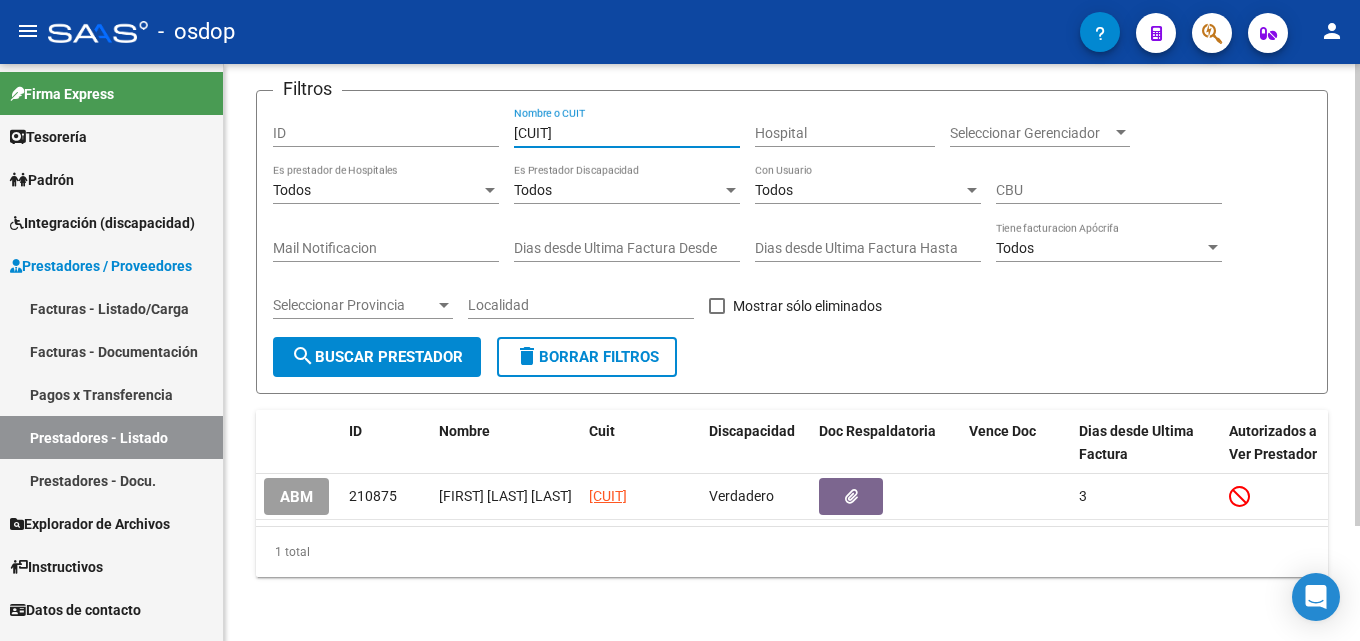 click on "[CUIT]" at bounding box center (627, 133) 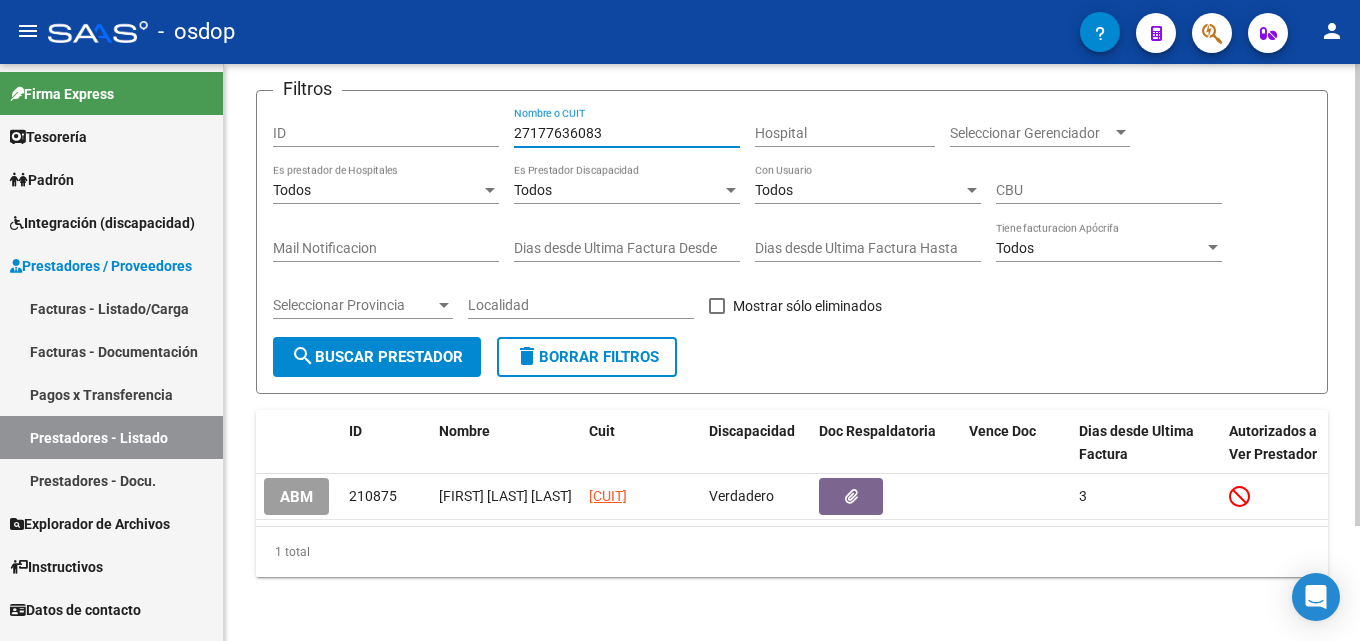 type on "27177636083" 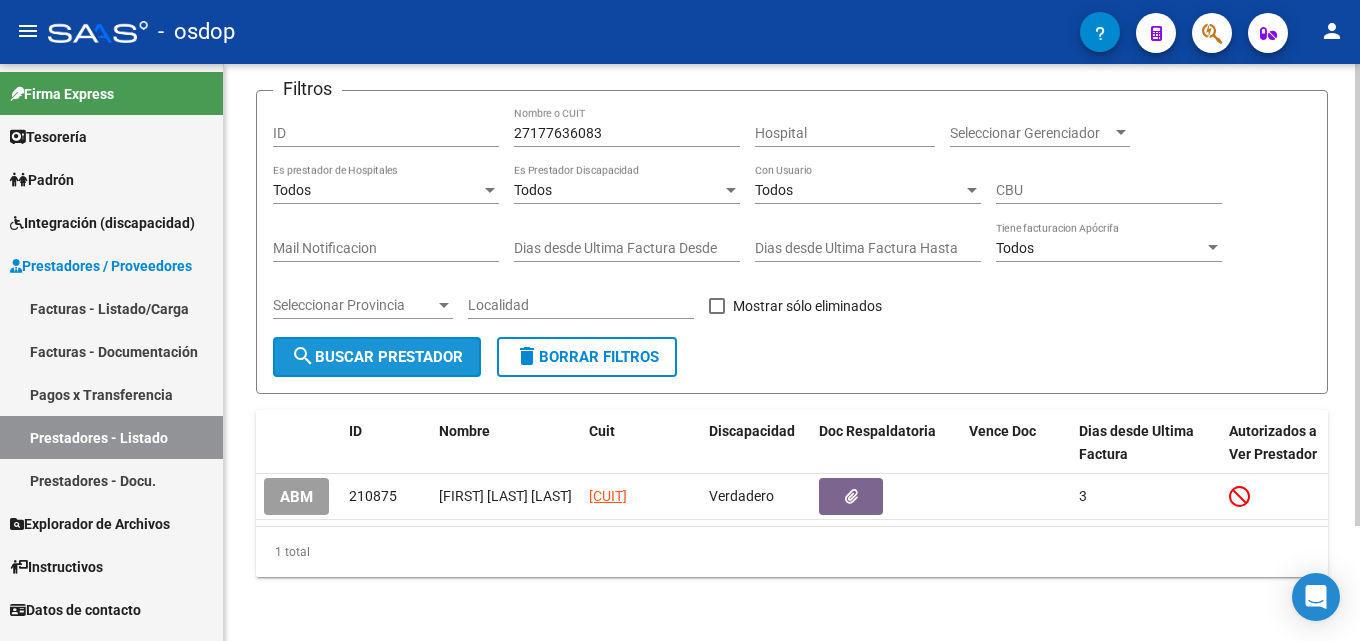 click on "search  Buscar Prestador" 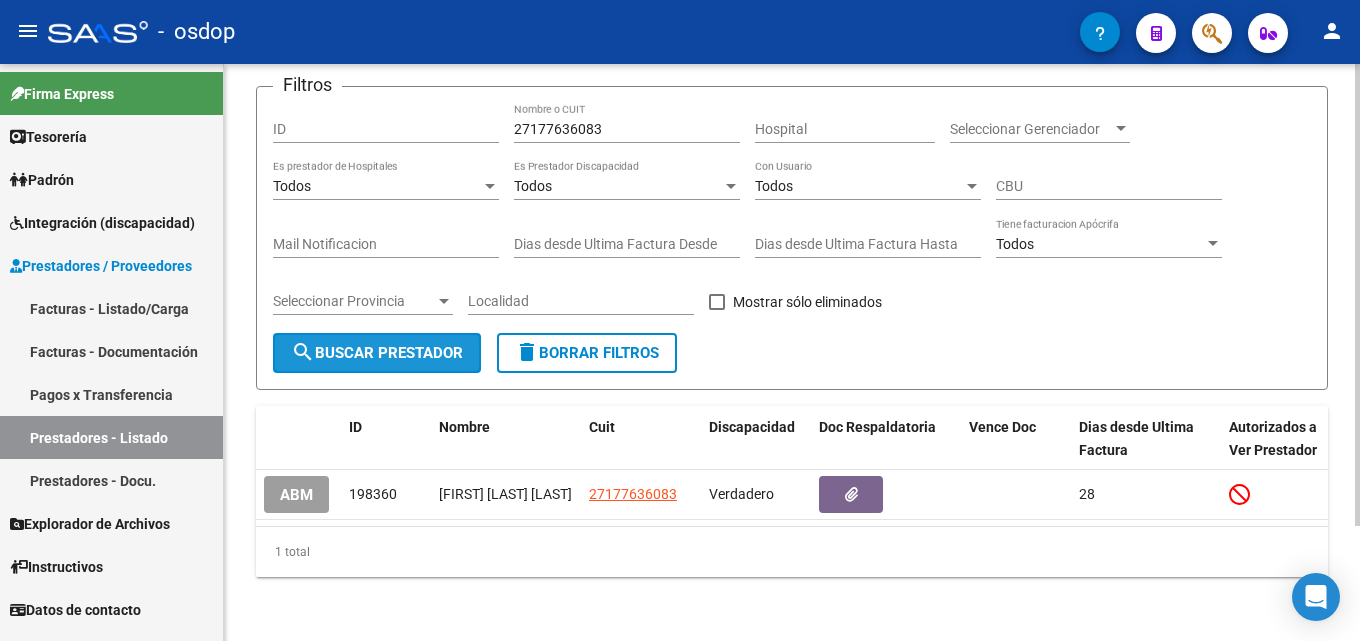 click on "search  Buscar Prestador" 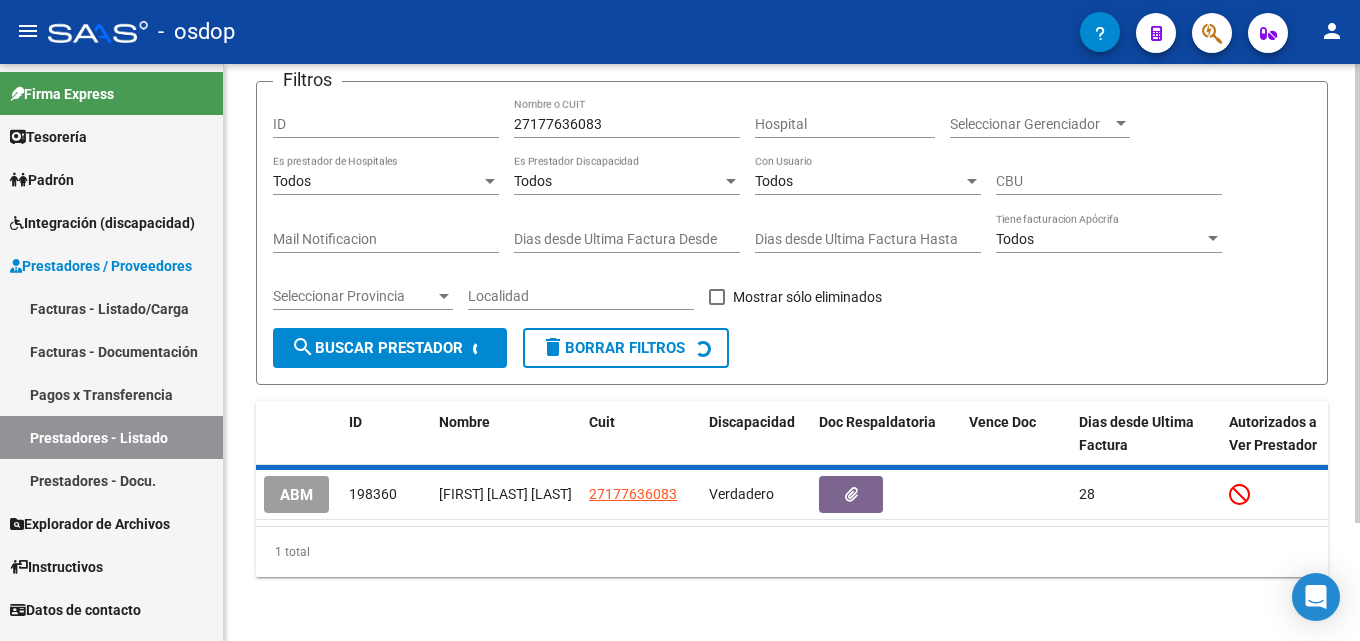 click on "search  Buscar Prestador" 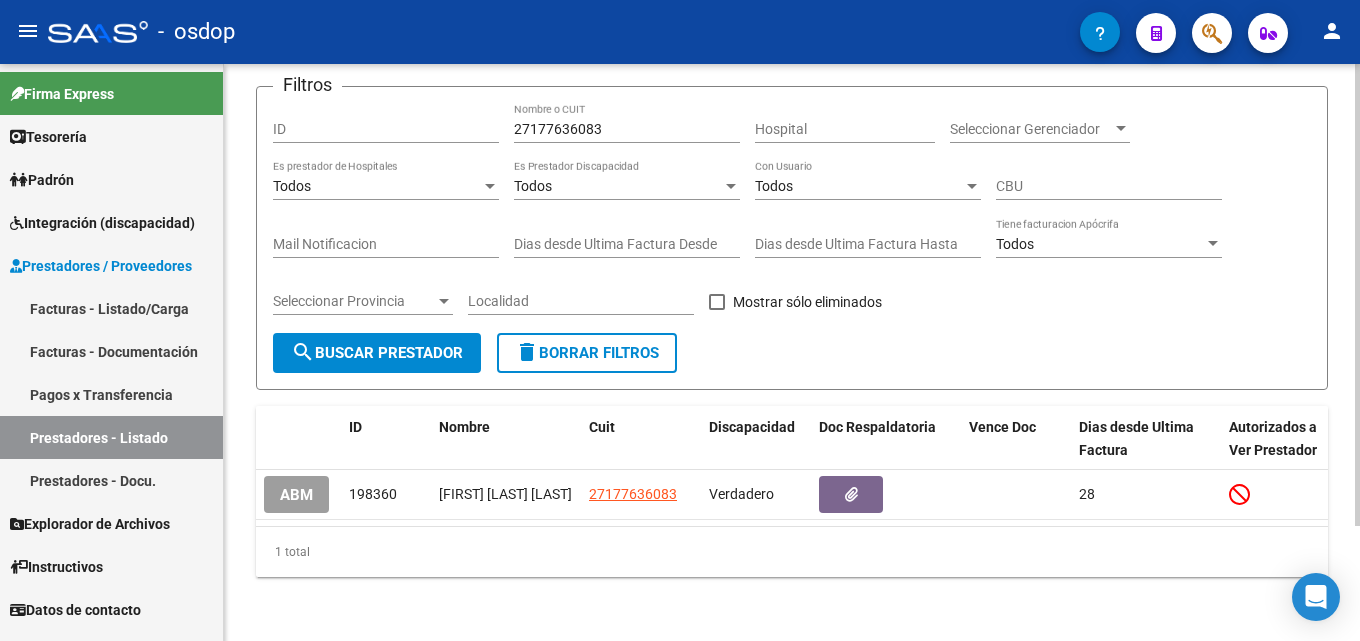 click on "search  Buscar Prestador" 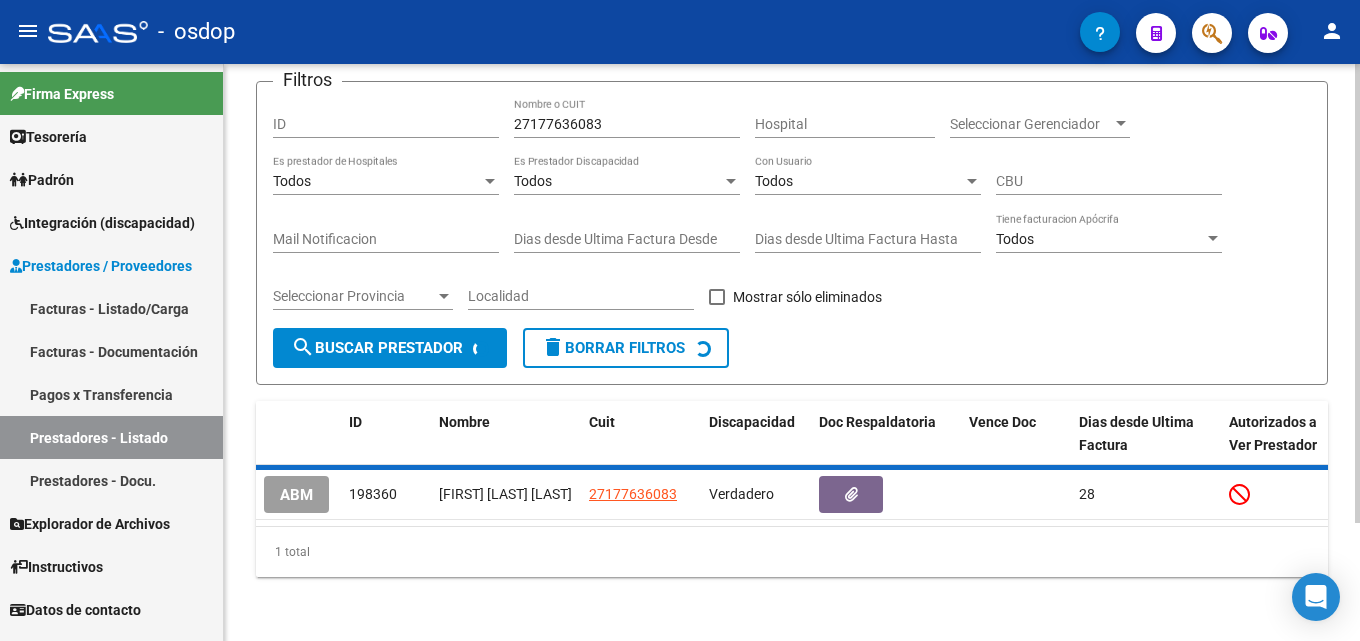 click on "search  Buscar Prestador" 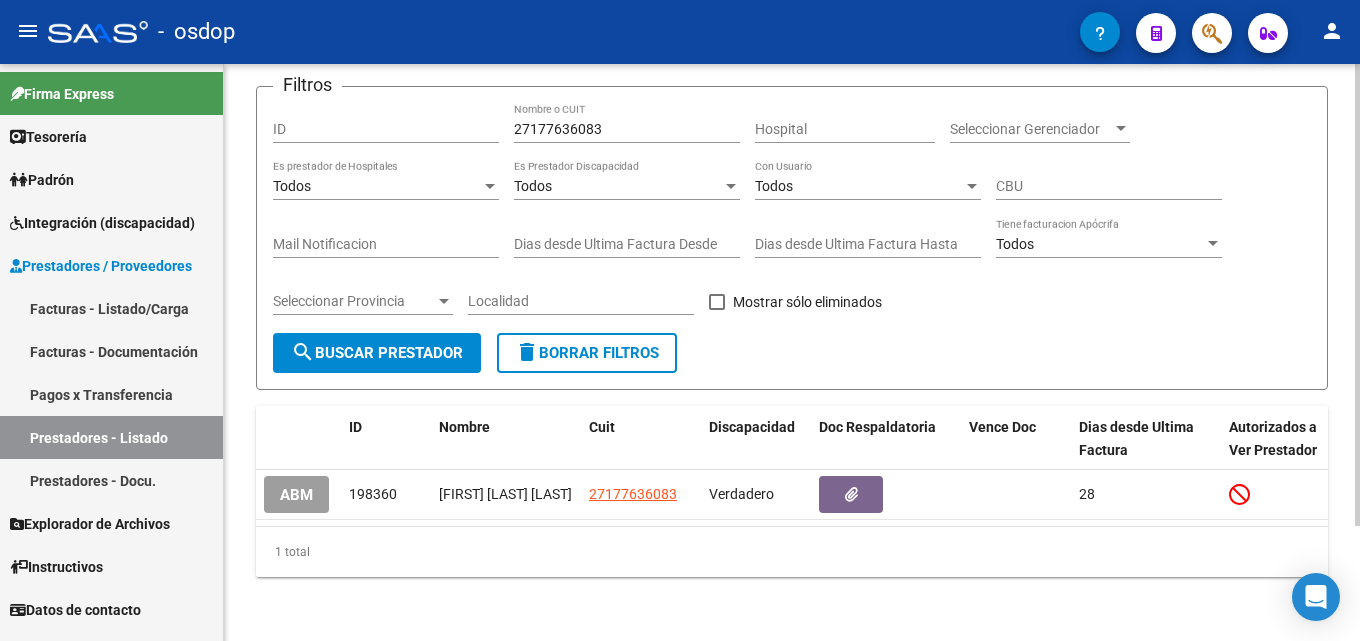 click on "search  Buscar Prestador" 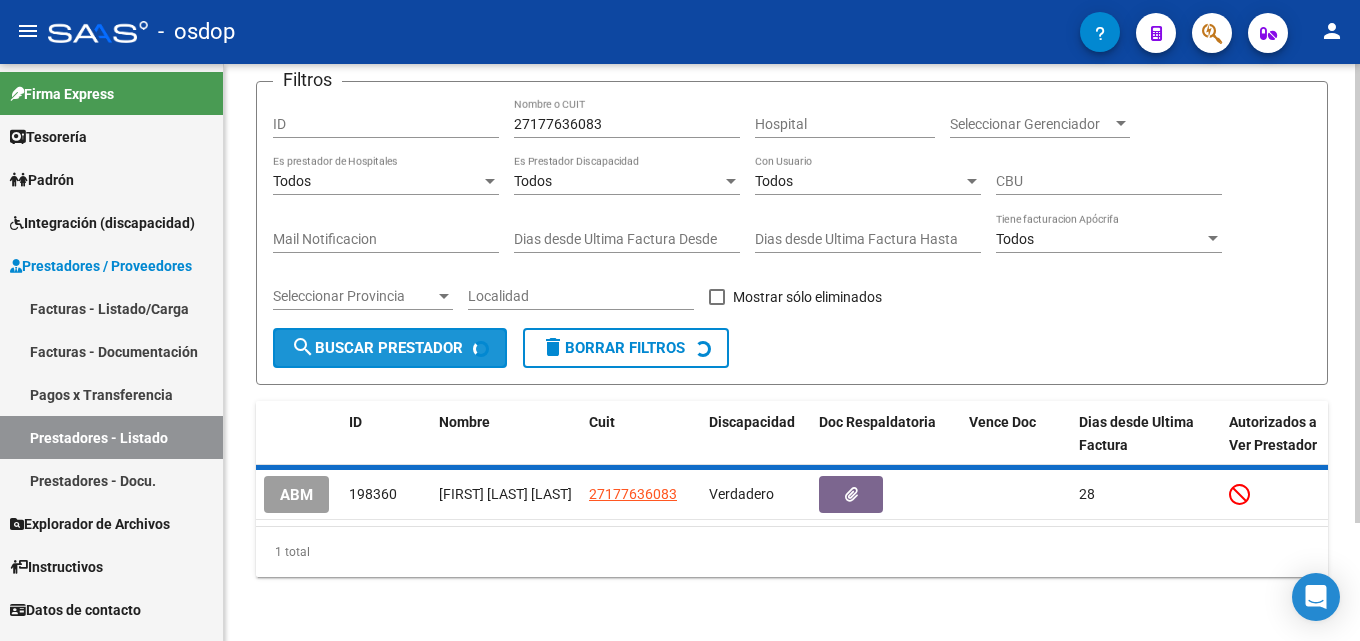 click on "search  Buscar Prestador" 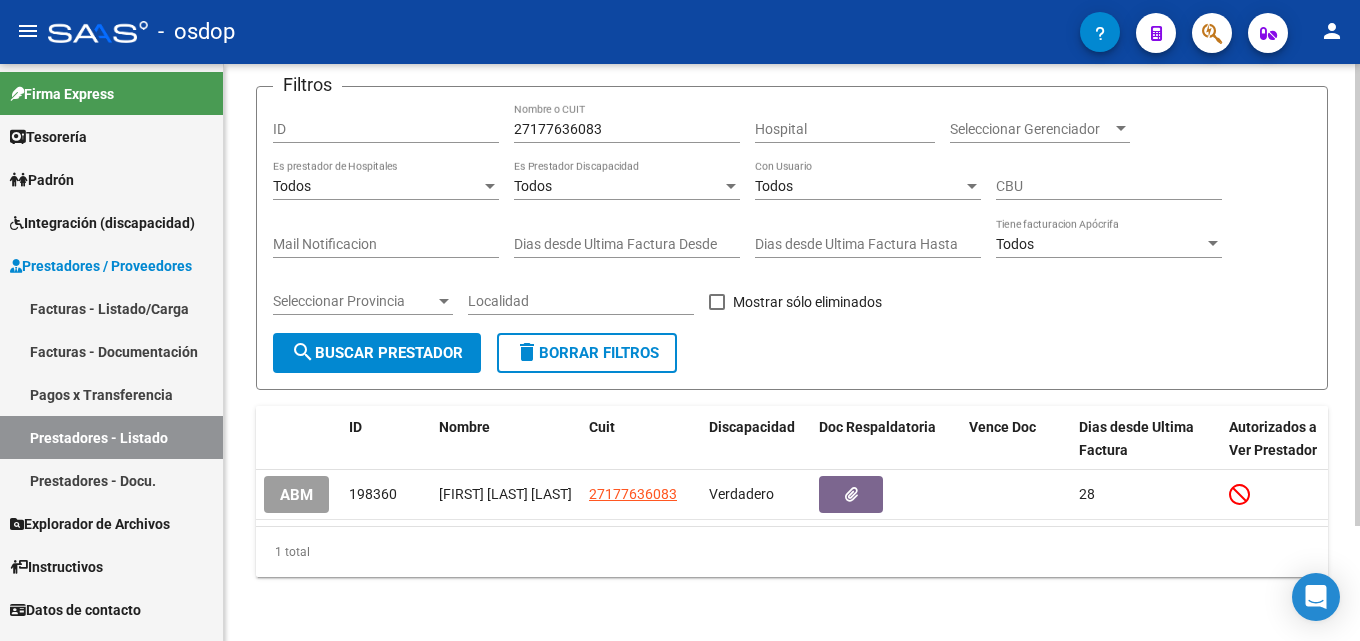 click on "search  Buscar Prestador" 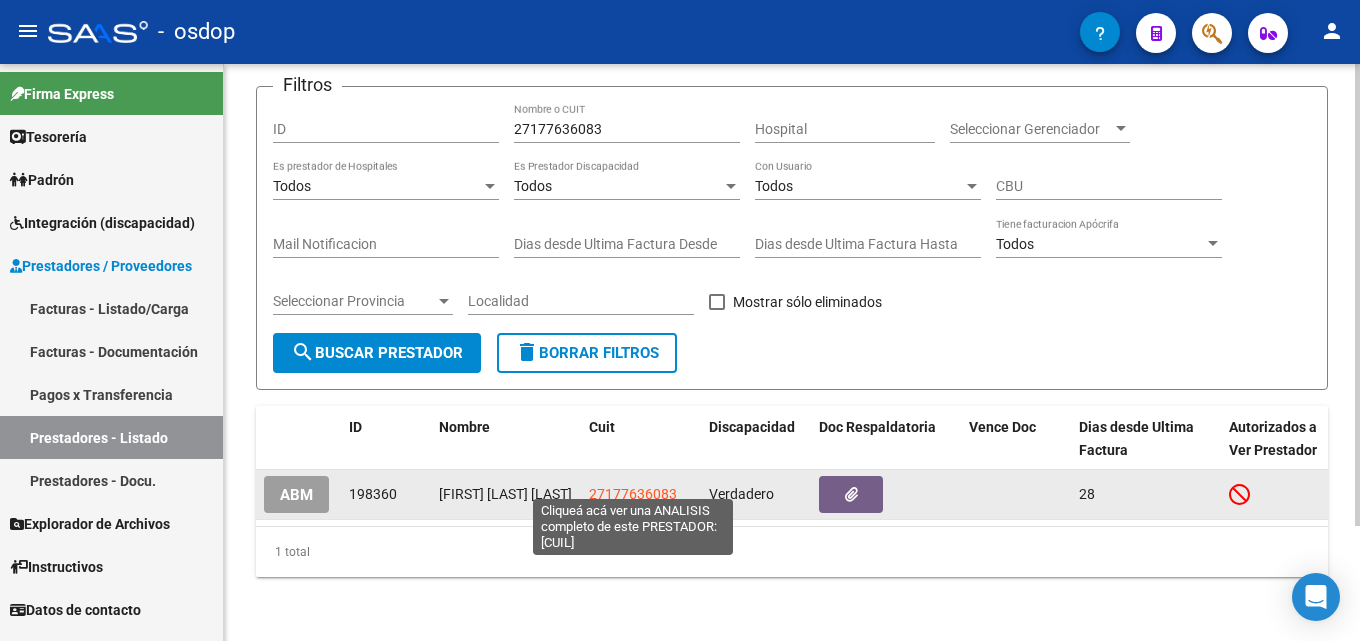 click on "27177636083" 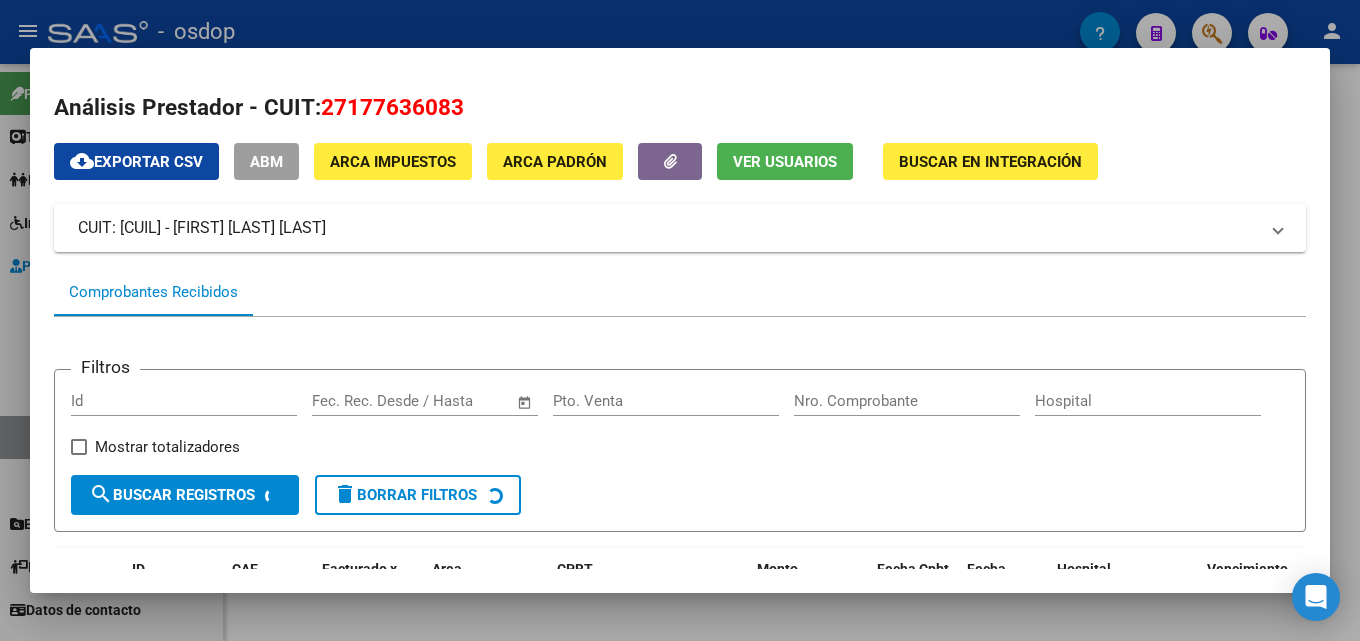 scroll, scrollTop: 247, scrollLeft: 0, axis: vertical 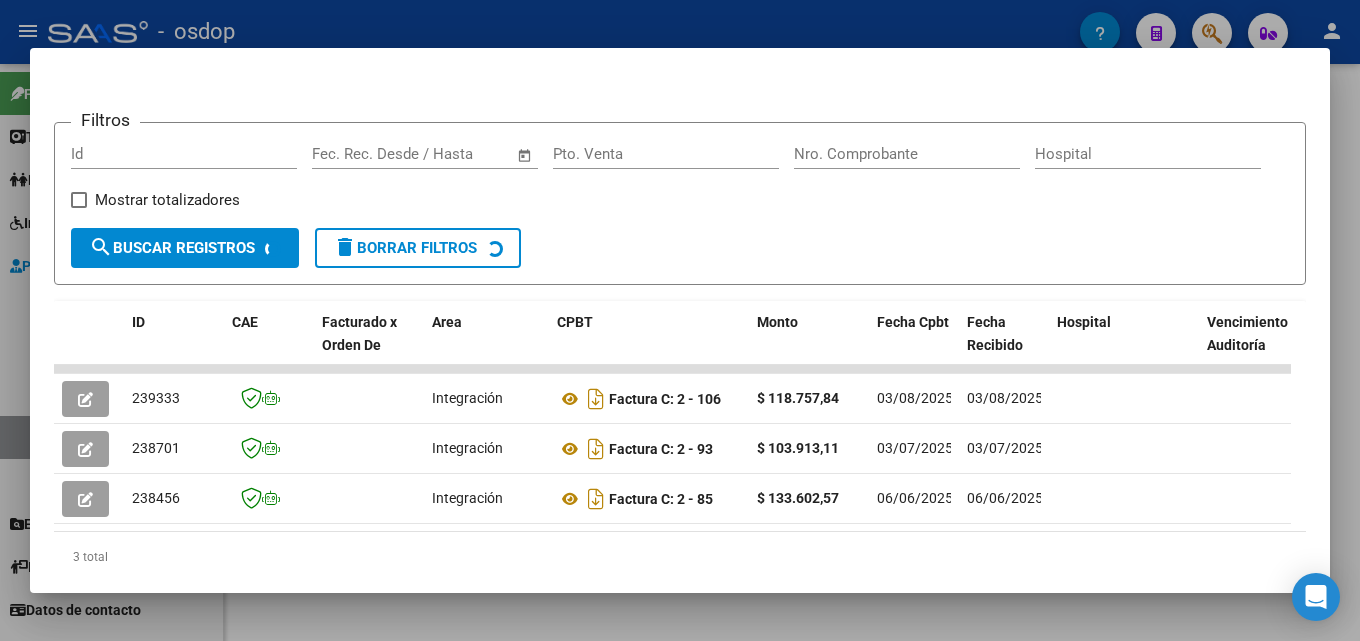 click at bounding box center (680, 320) 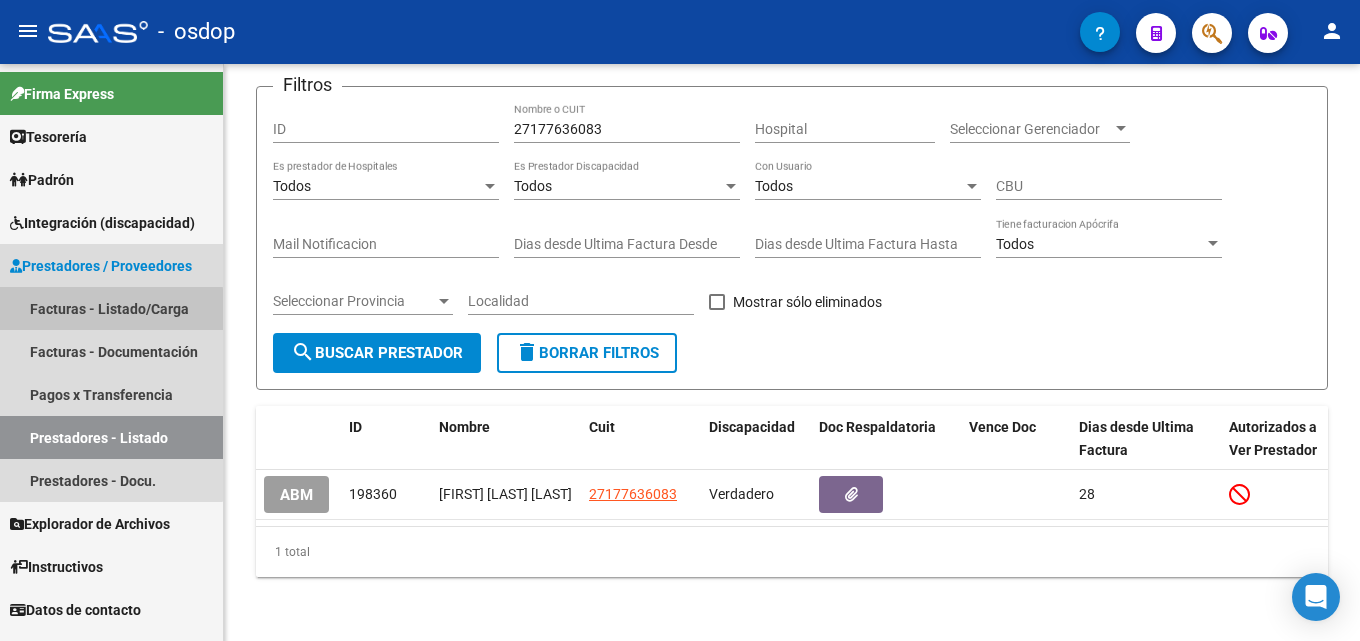 click on "Facturas - Listado/Carga" at bounding box center [111, 308] 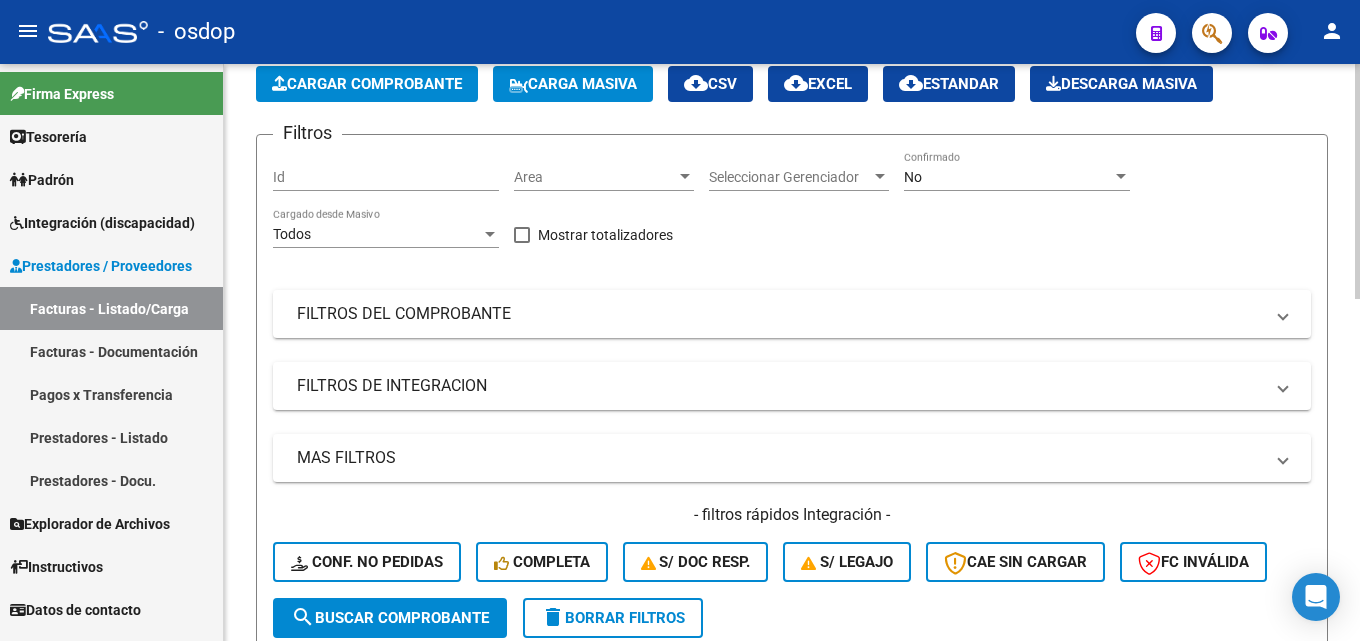 scroll, scrollTop: 113, scrollLeft: 0, axis: vertical 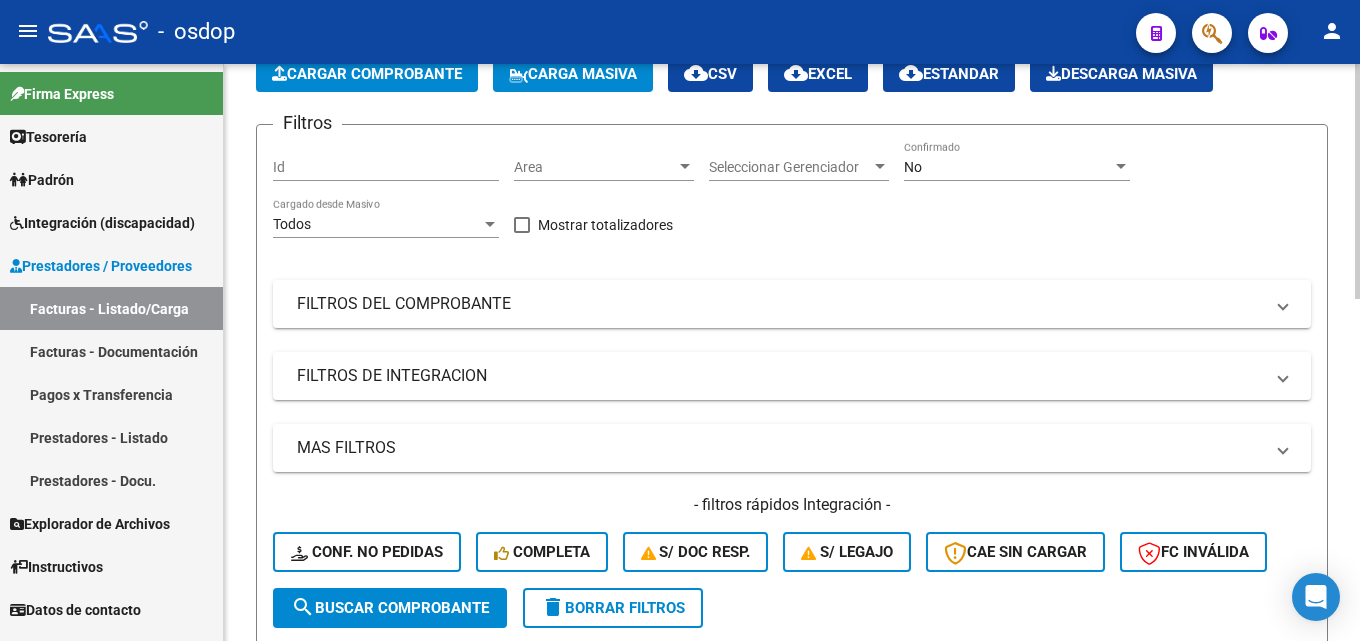 click 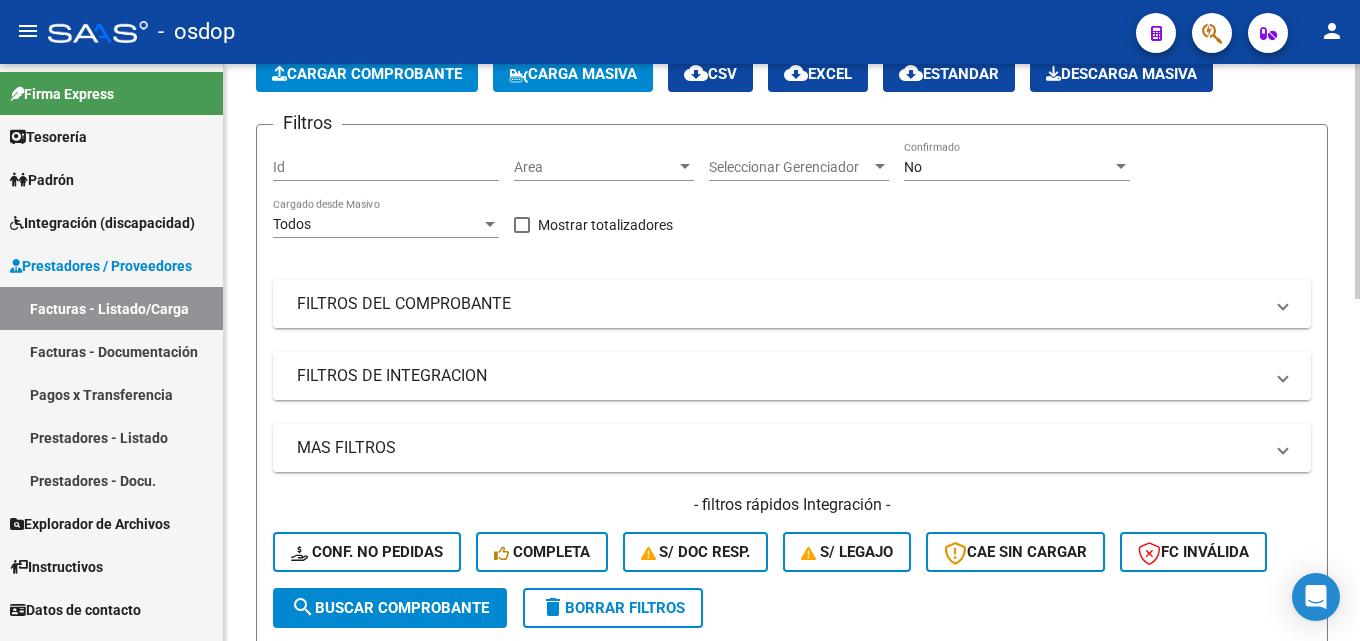click on "FILTROS DE INTEGRACION" at bounding box center [780, 376] 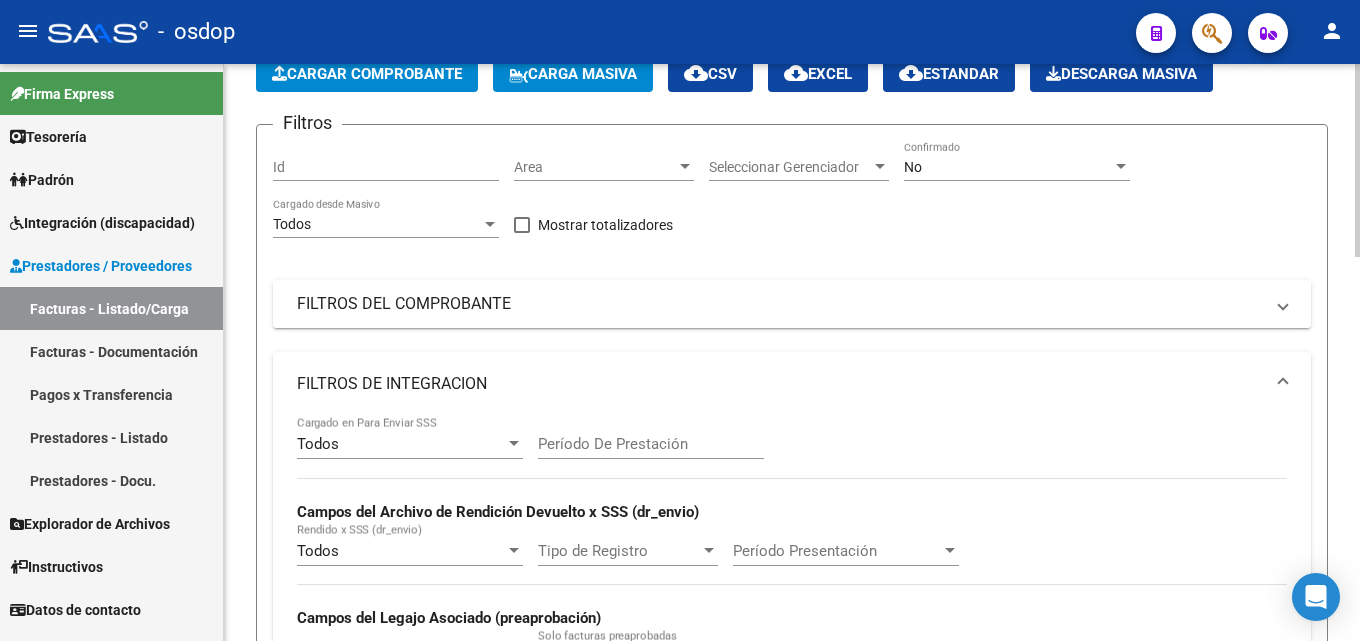 click on "FILTROS DEL COMPROBANTE" at bounding box center [788, 304] 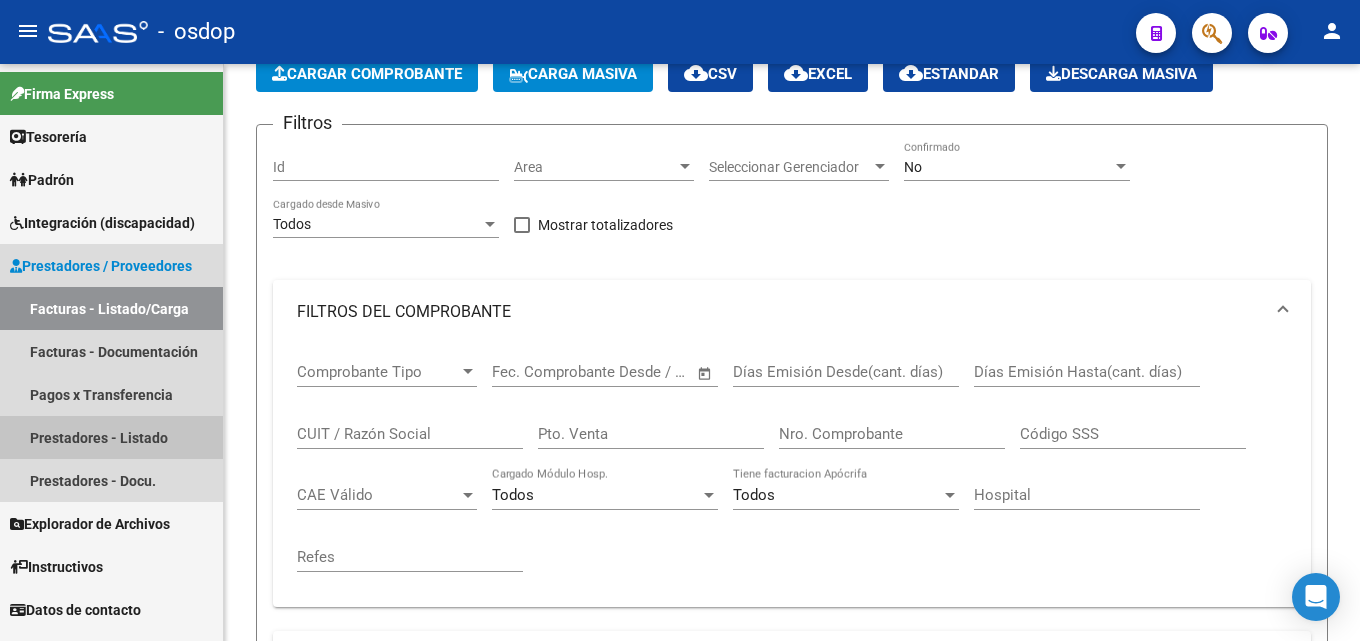 click on "Prestadores - Listado" at bounding box center [111, 437] 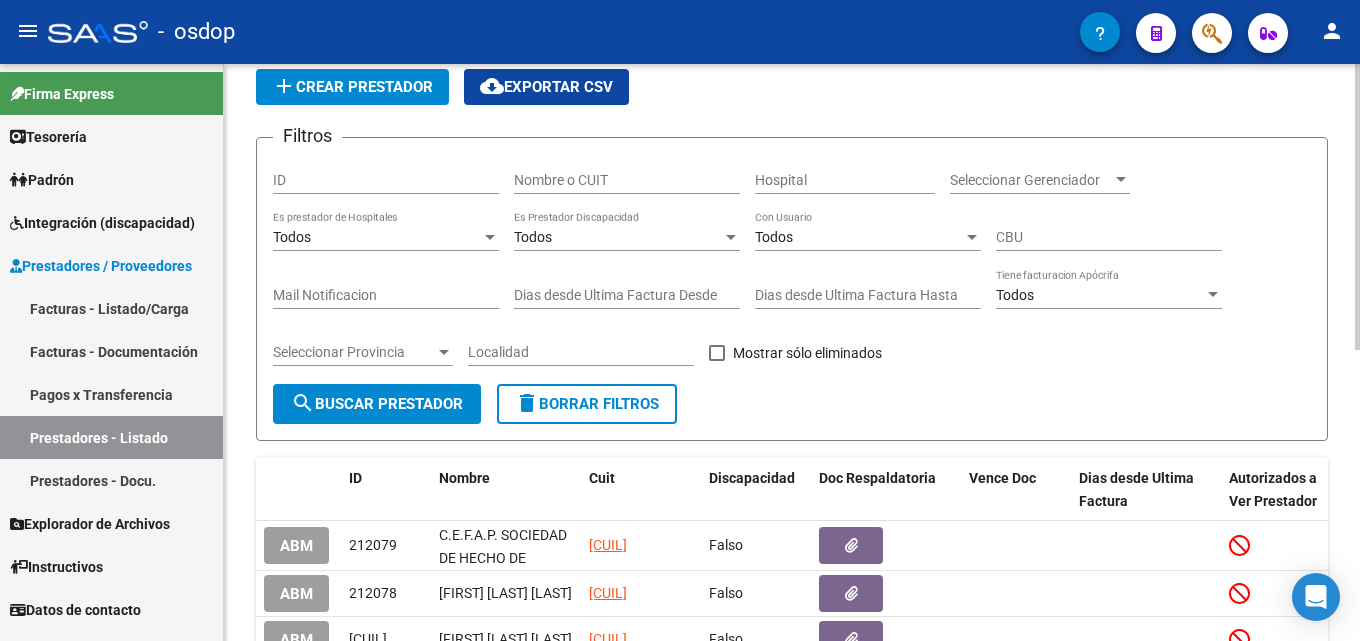 scroll, scrollTop: 113, scrollLeft: 0, axis: vertical 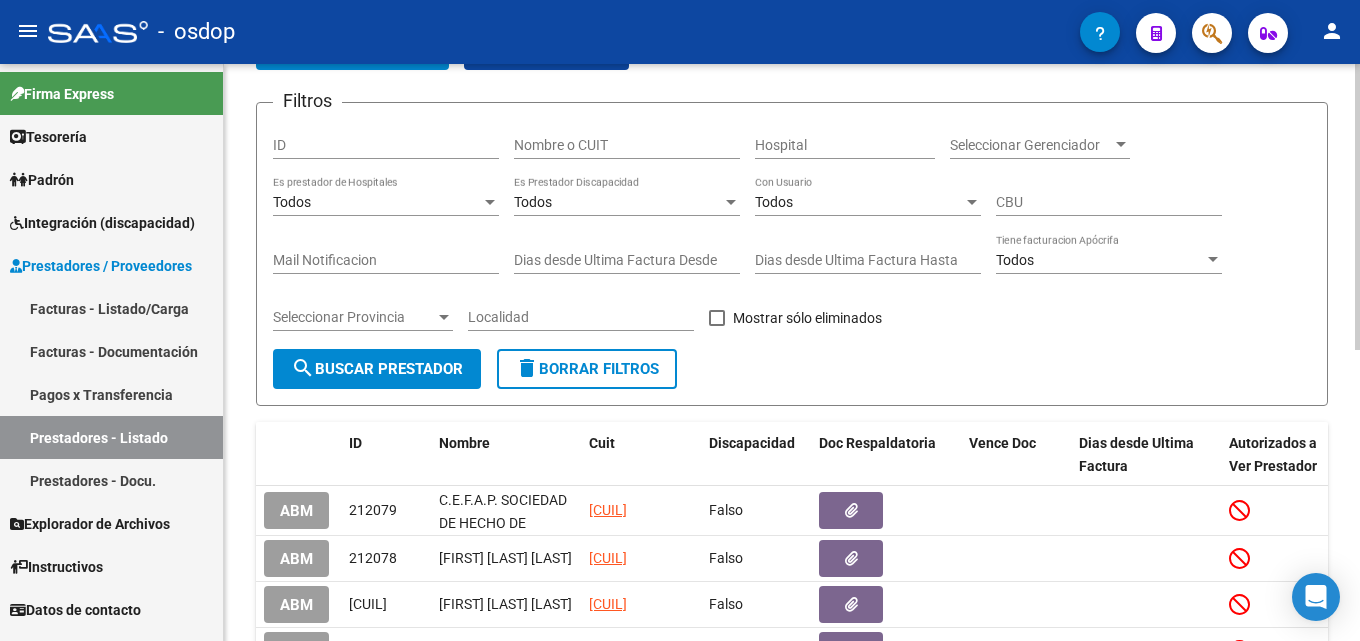 click on "Nombre o CUIT" at bounding box center [627, 145] 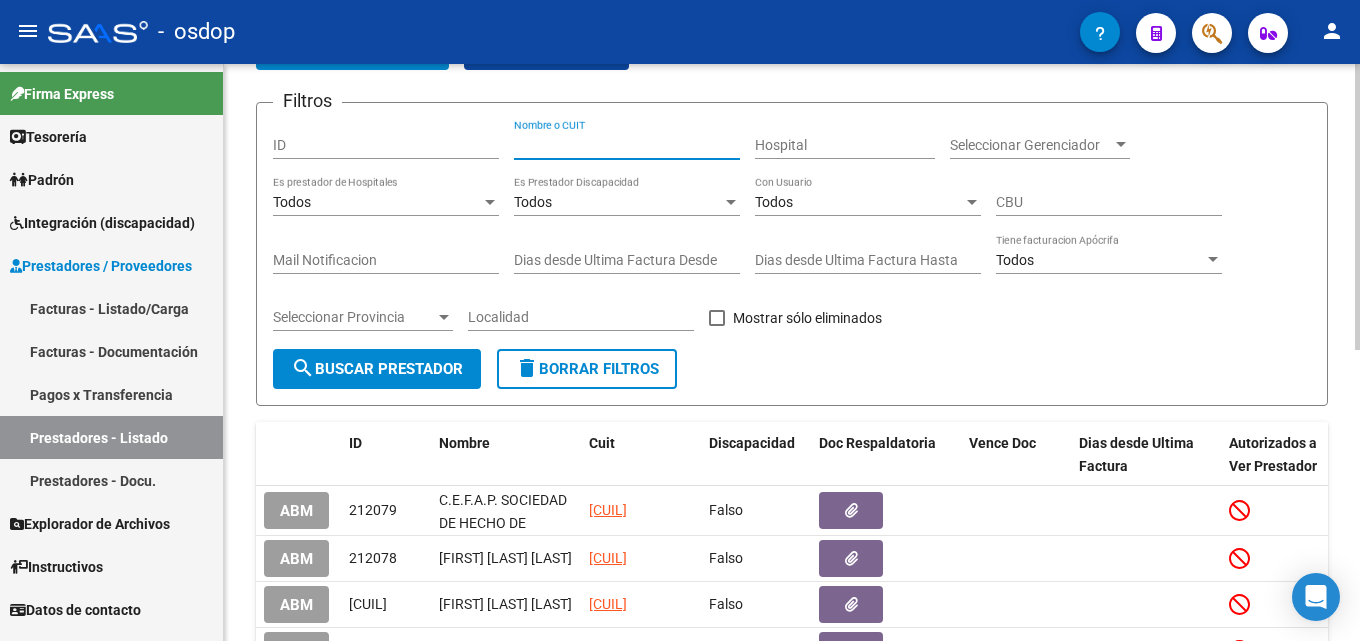 paste on "27177636083" 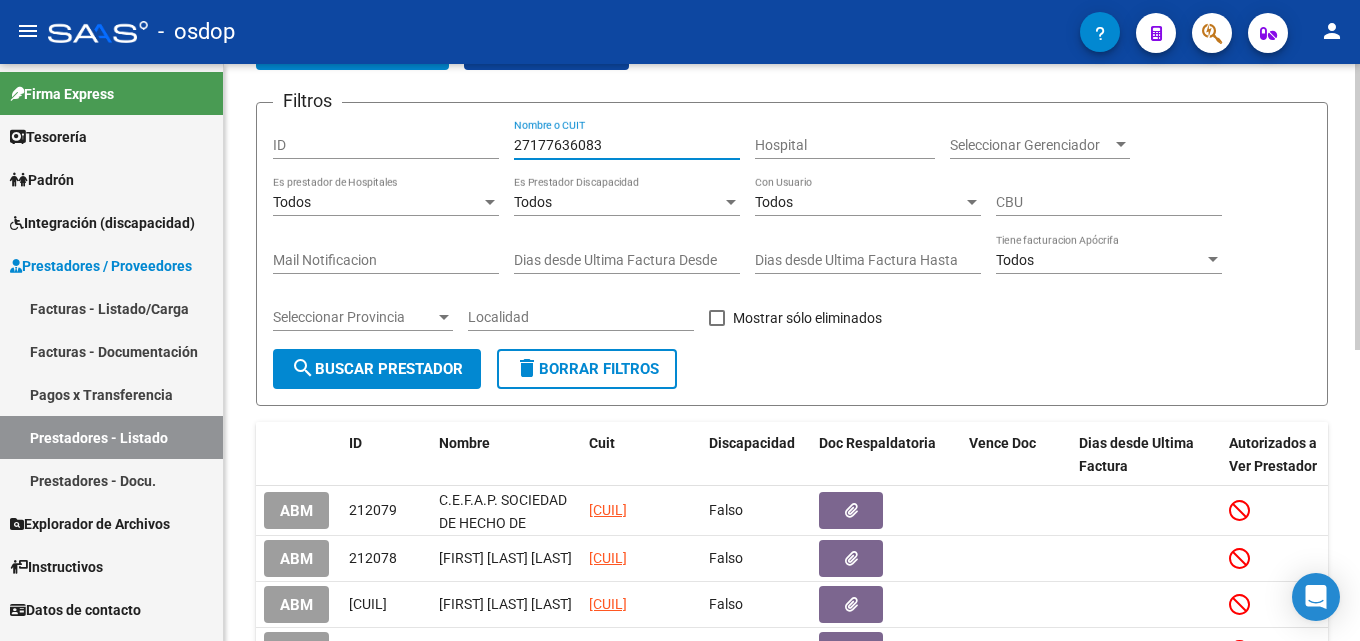 type on "27177636083" 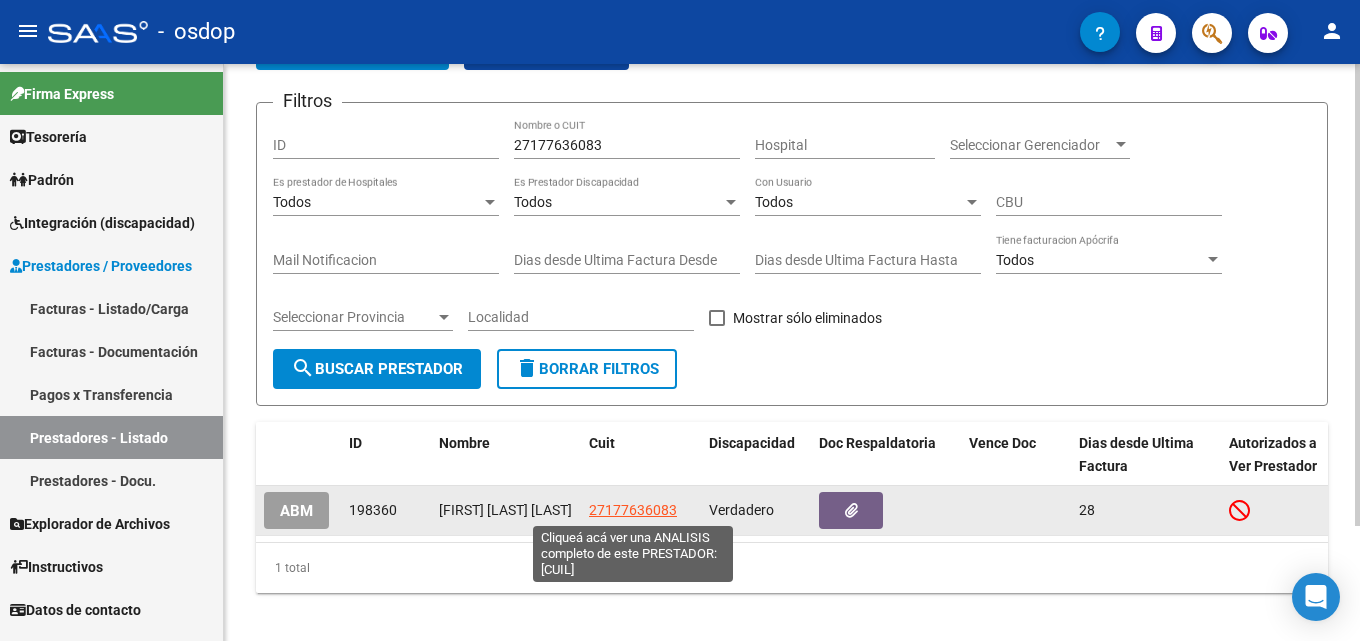 click on "27177636083" 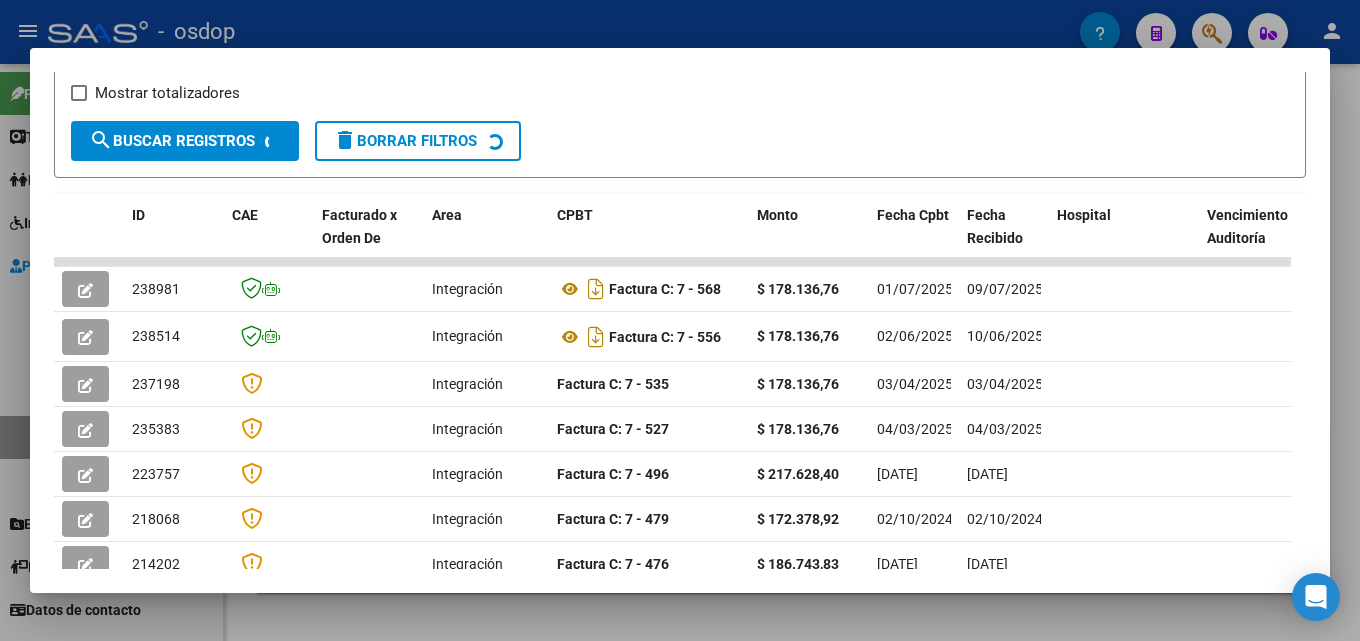 scroll, scrollTop: 379, scrollLeft: 0, axis: vertical 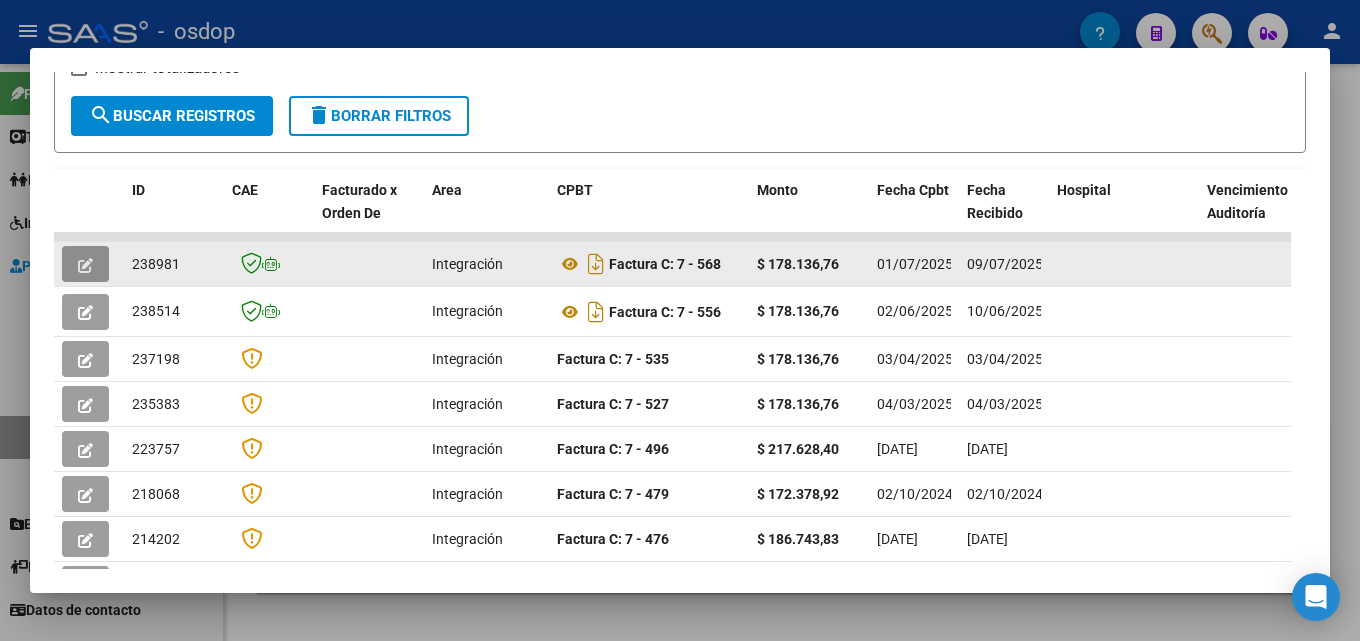 click 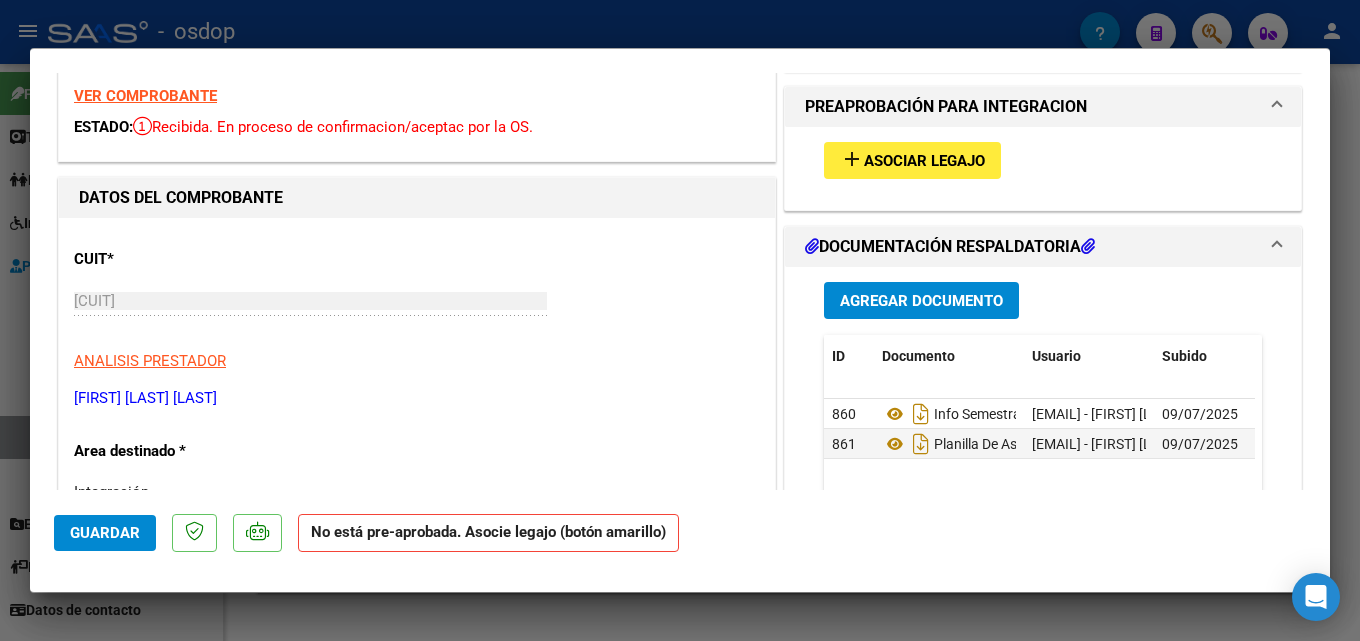 scroll, scrollTop: 79, scrollLeft: 0, axis: vertical 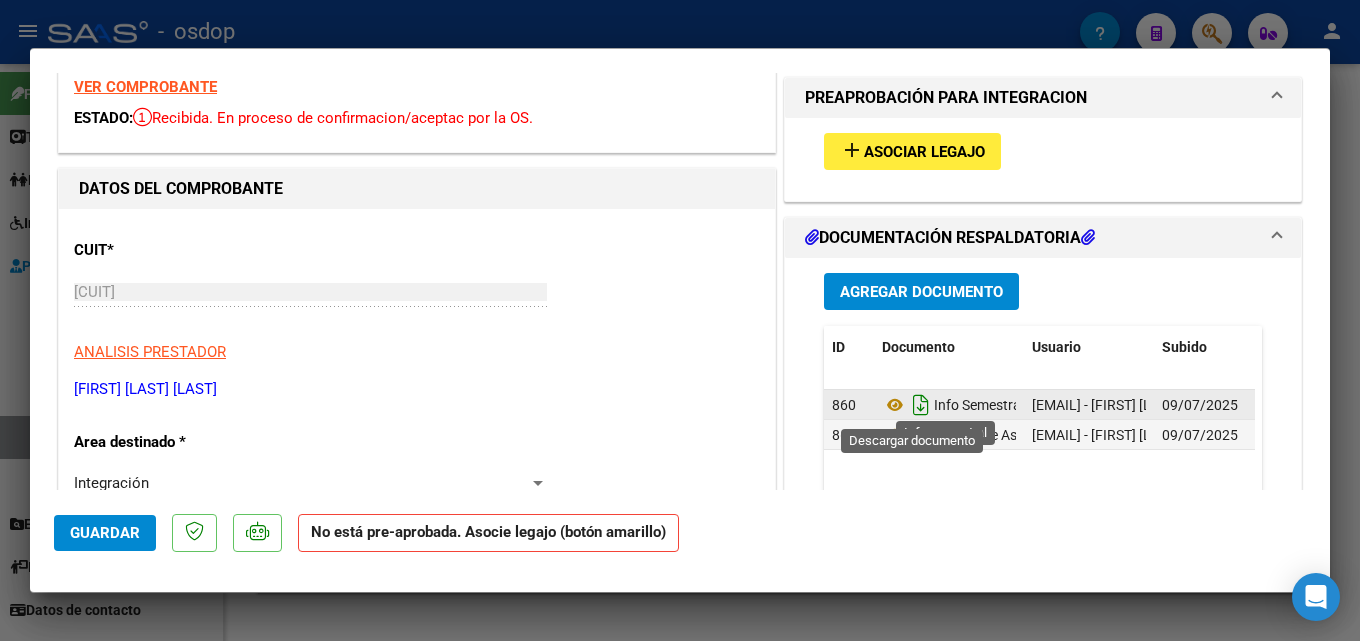 click 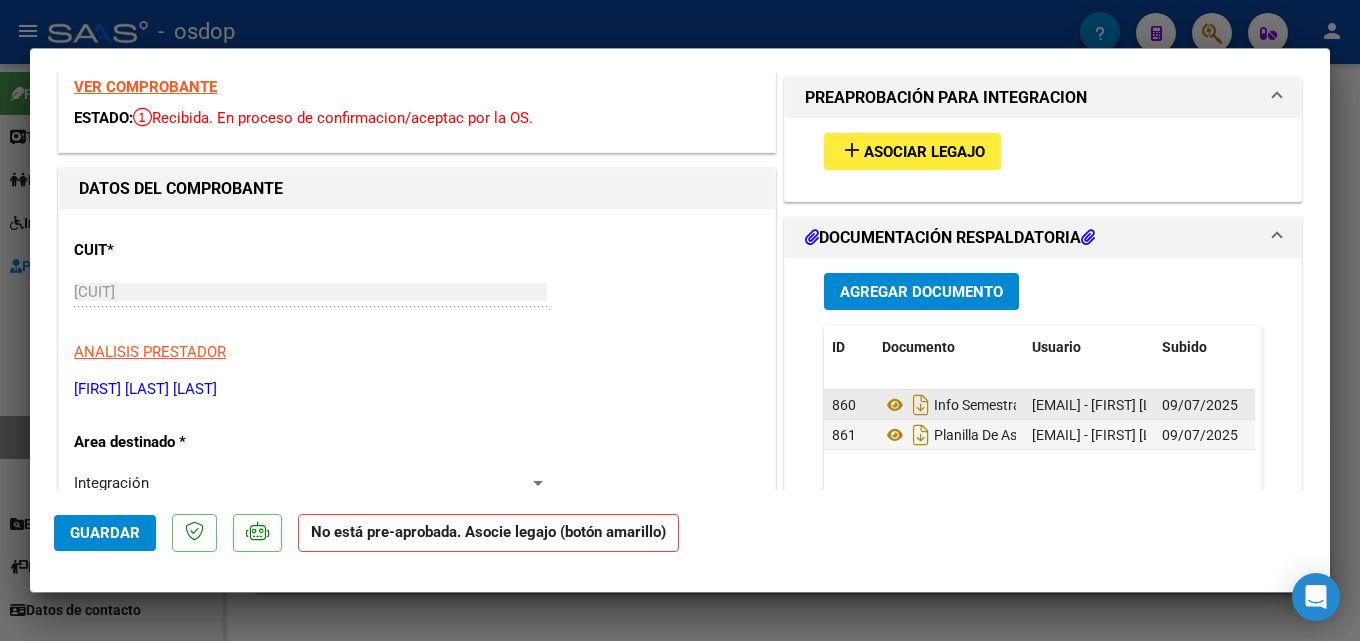 click at bounding box center [680, 320] 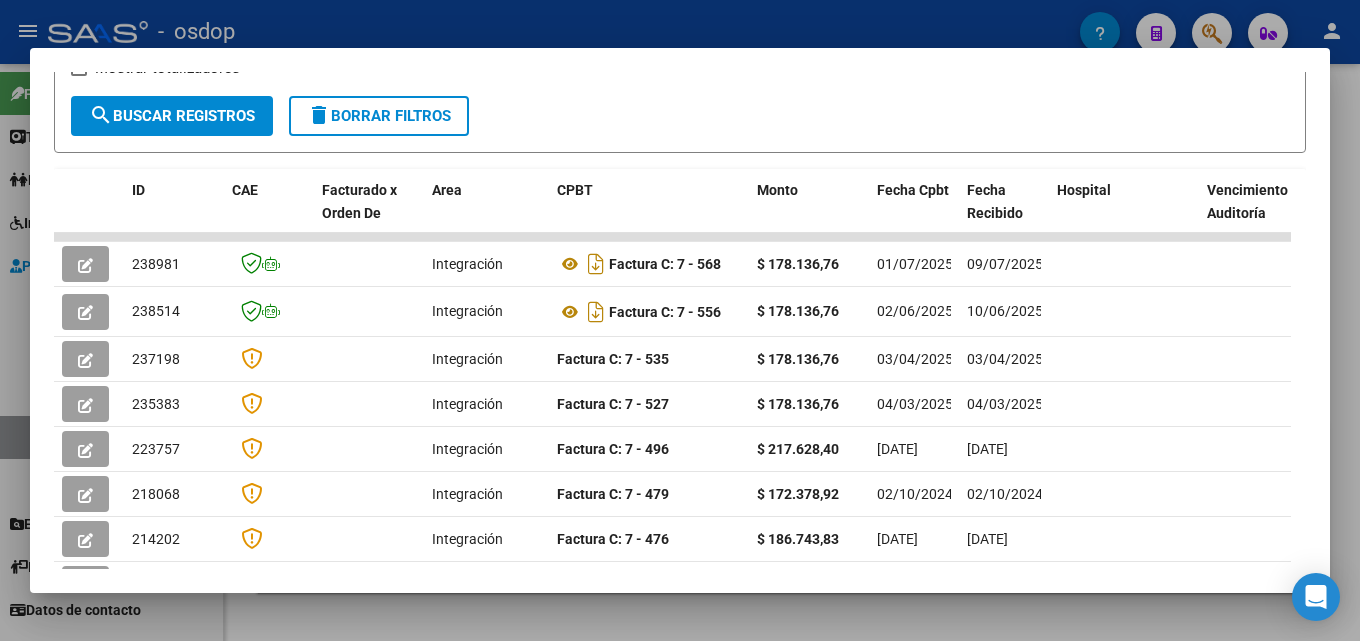 click at bounding box center (680, 320) 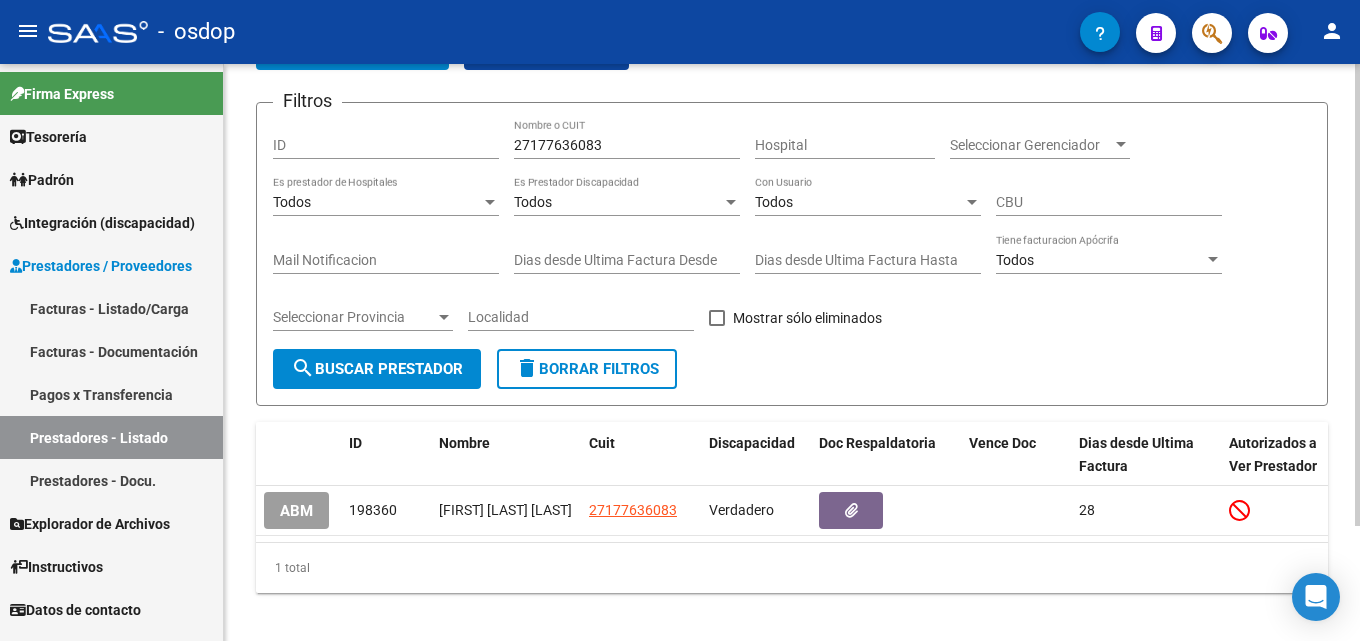 click on "27177636083" at bounding box center (627, 145) 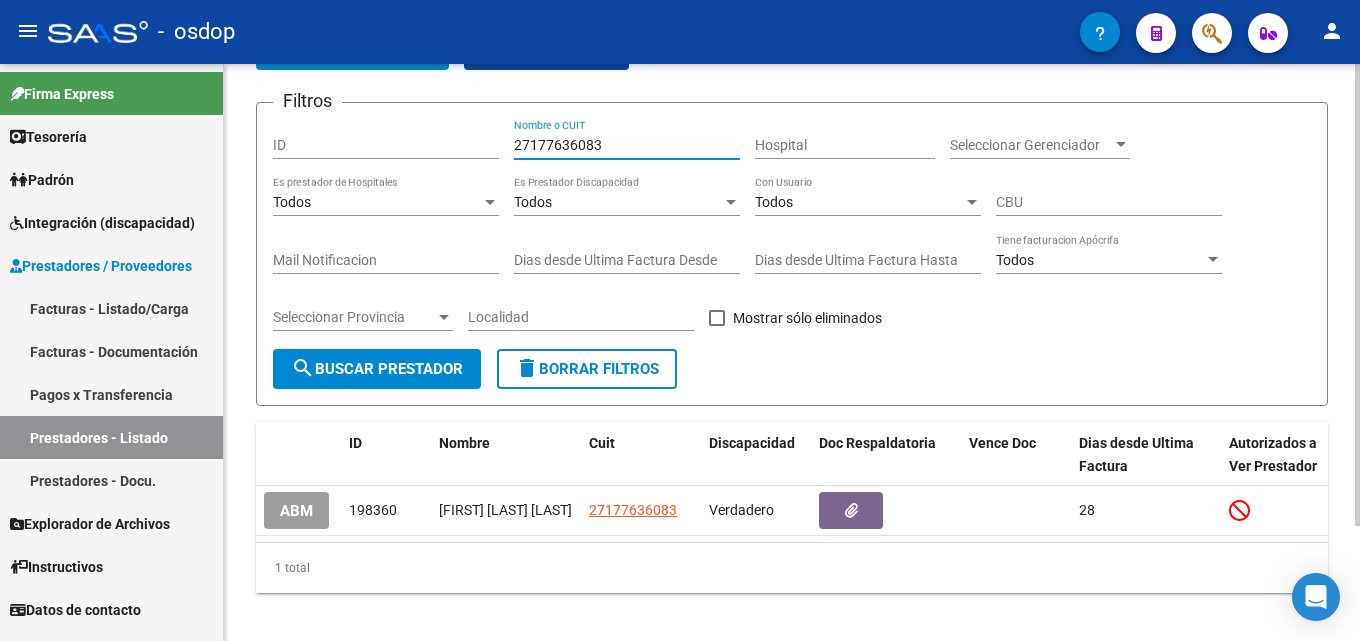click on "27177636083" at bounding box center (627, 145) 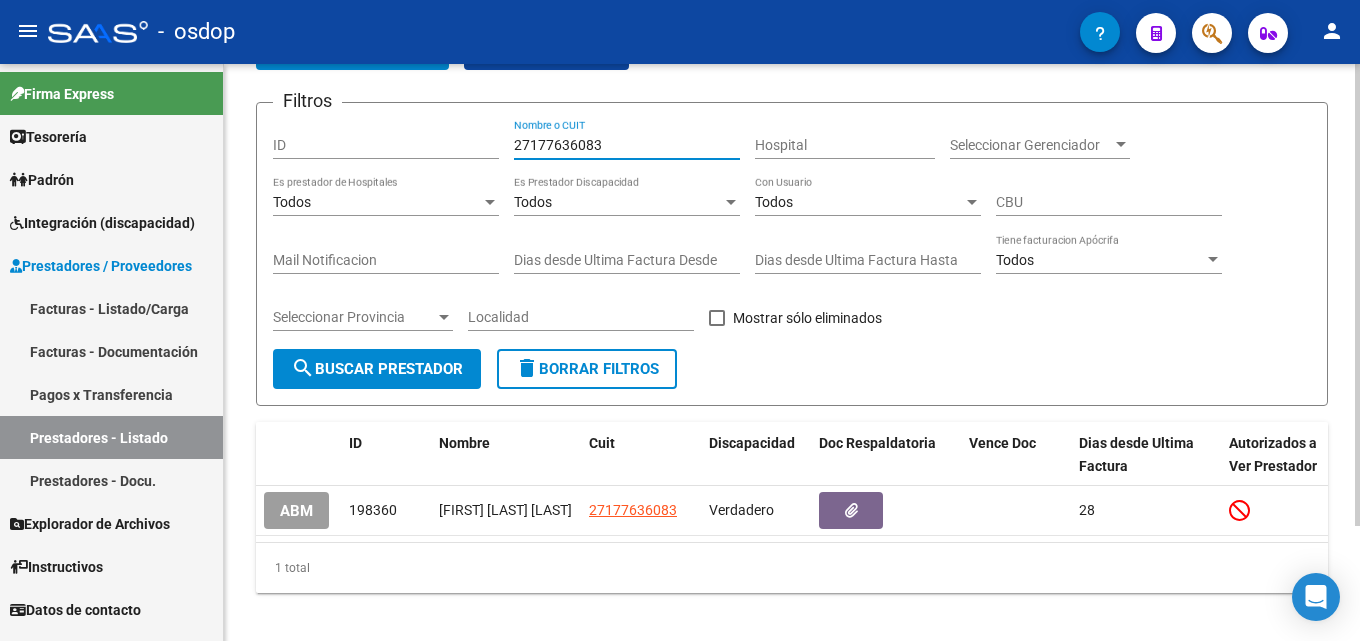 paste on "20292830727" 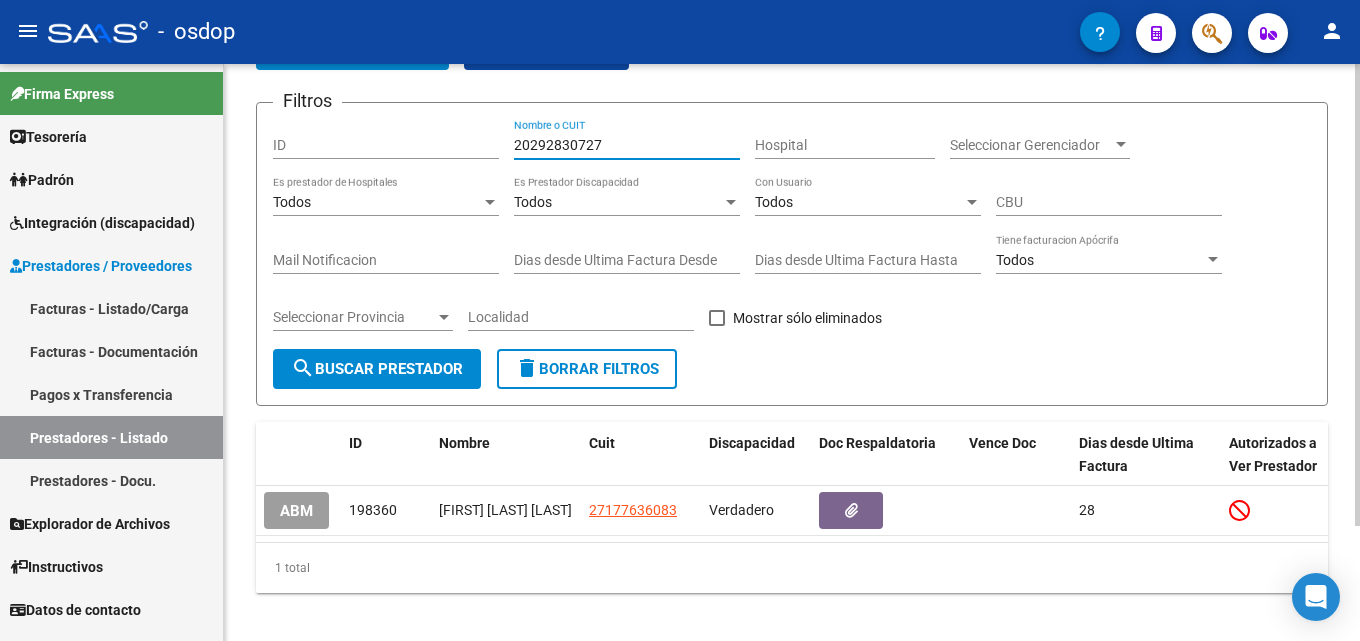 click on "20292830727" at bounding box center (627, 145) 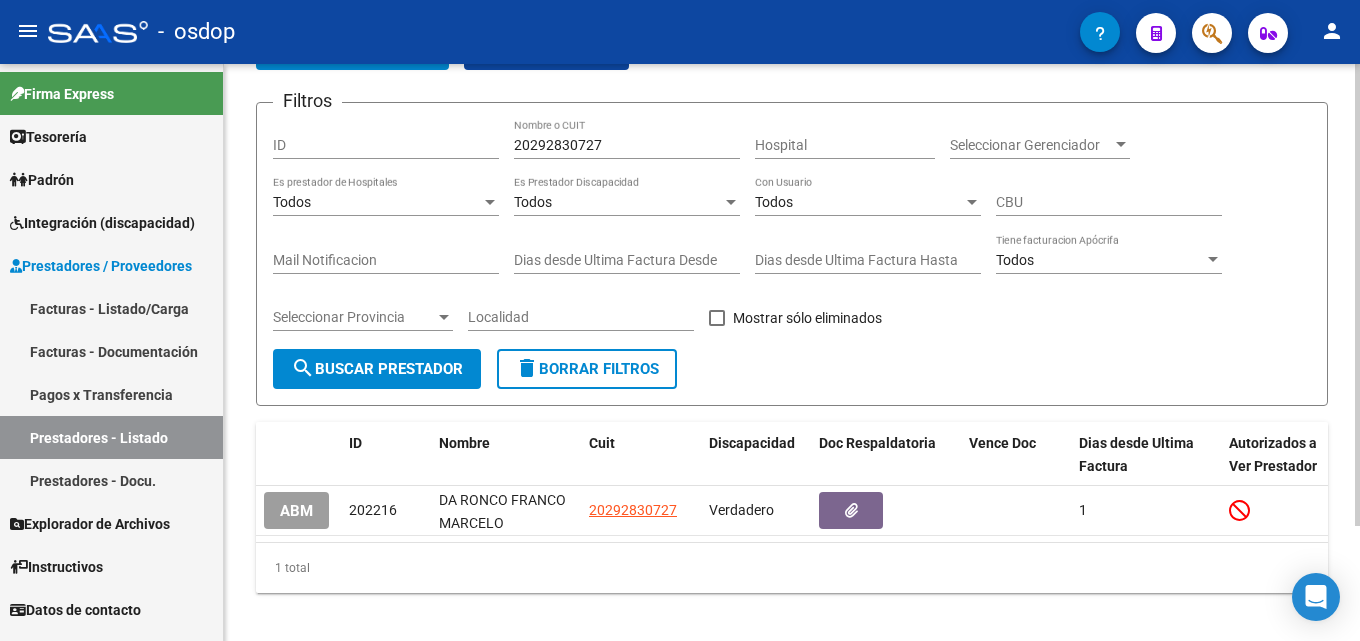 click on "search  Buscar Prestador" 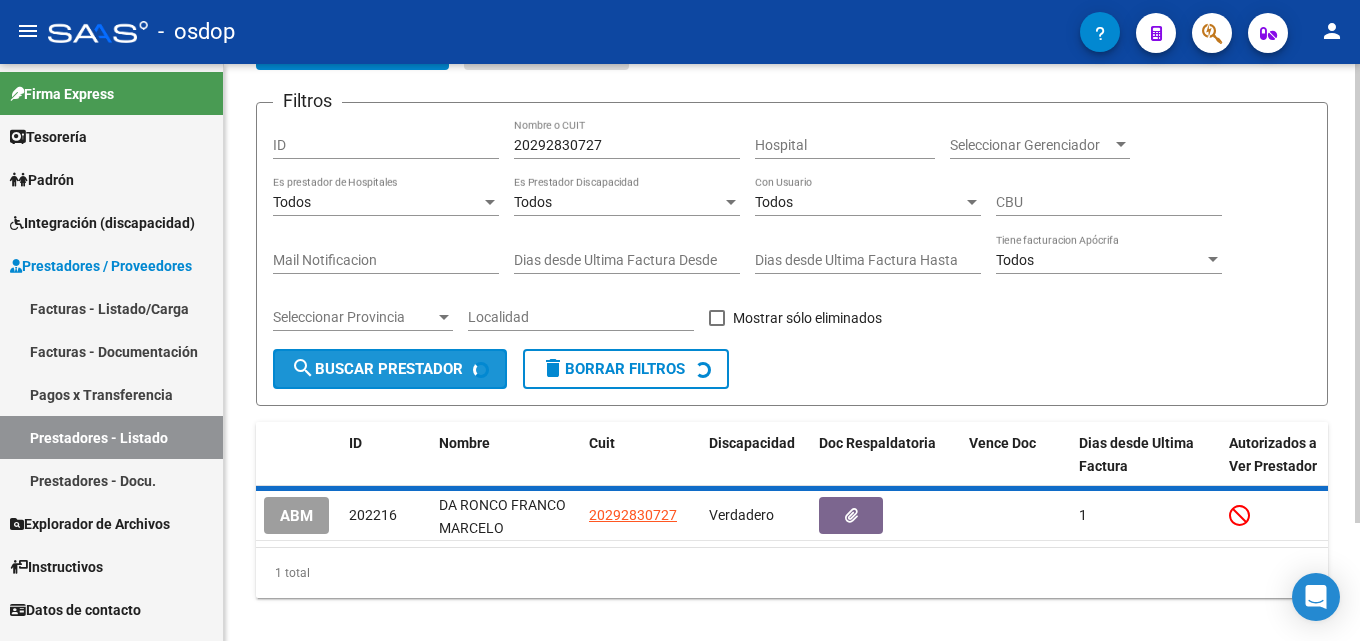 click on "search  Buscar Prestador" 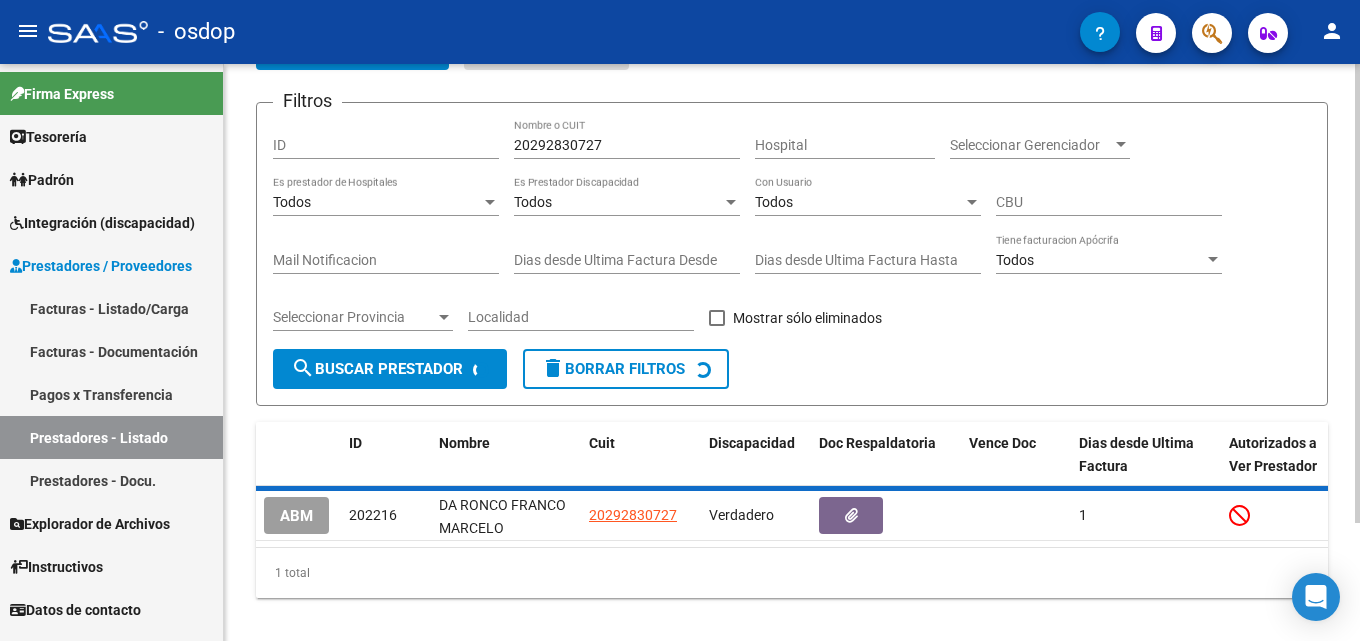 click on "search  Buscar Prestador" 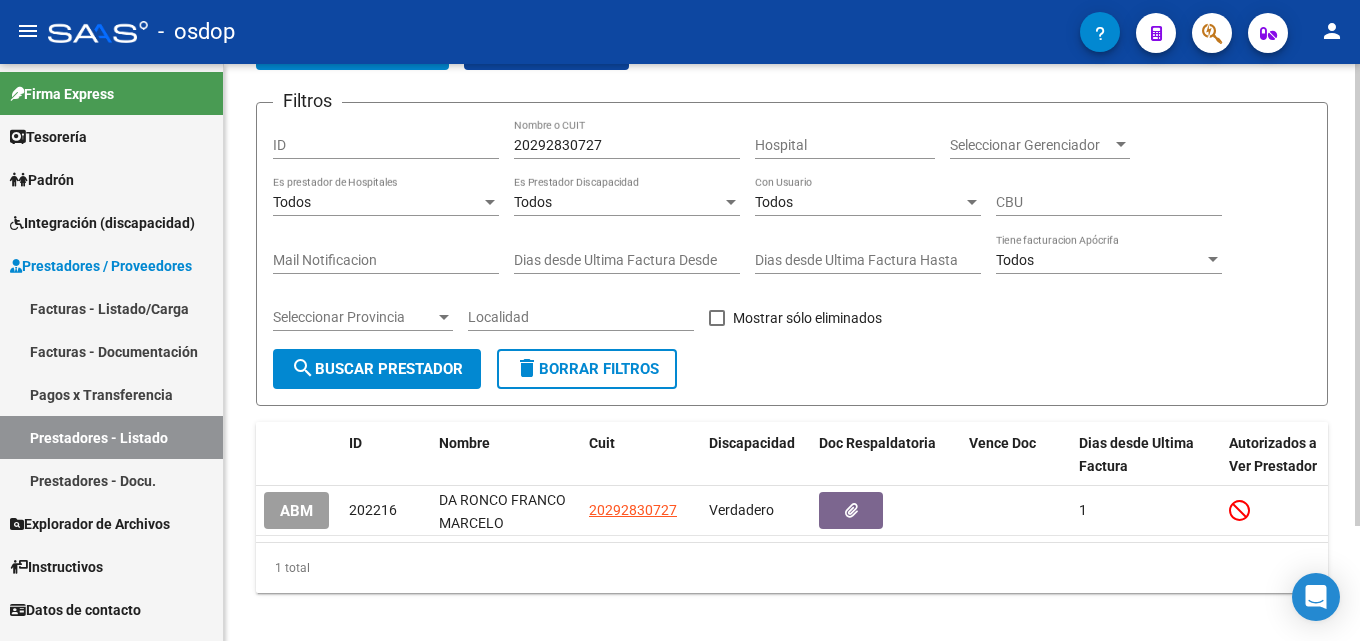 click on "search  Buscar Prestador" 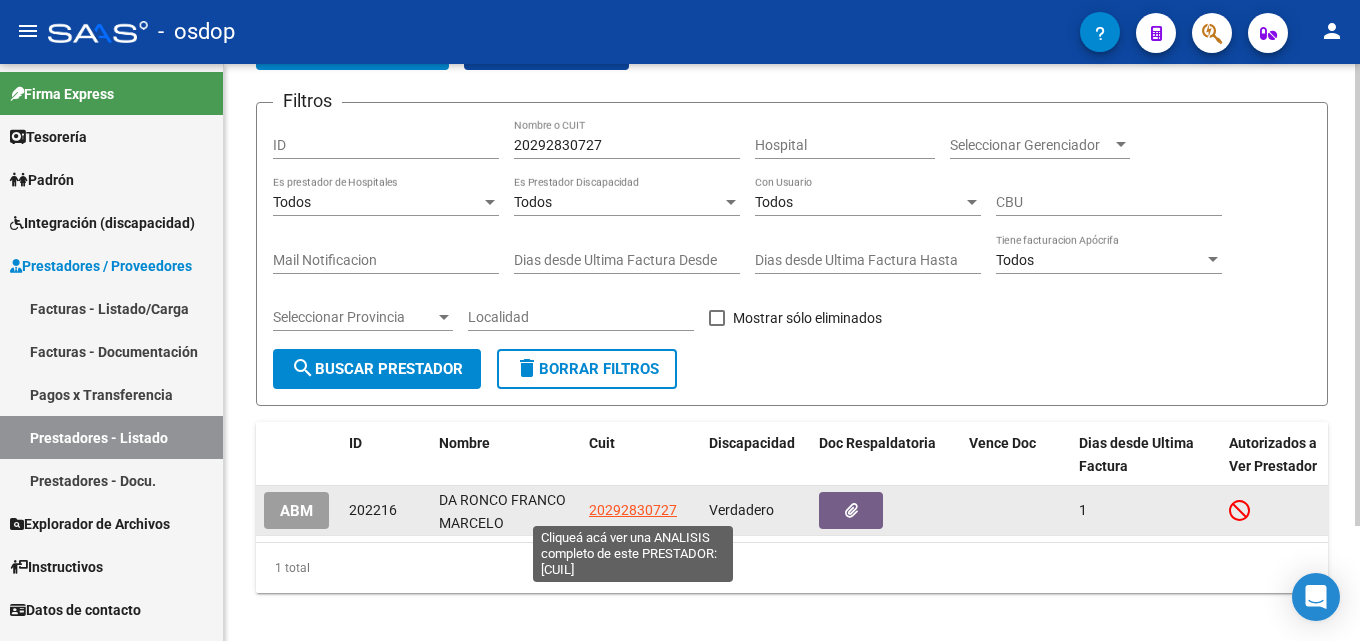 click on "20292830727" 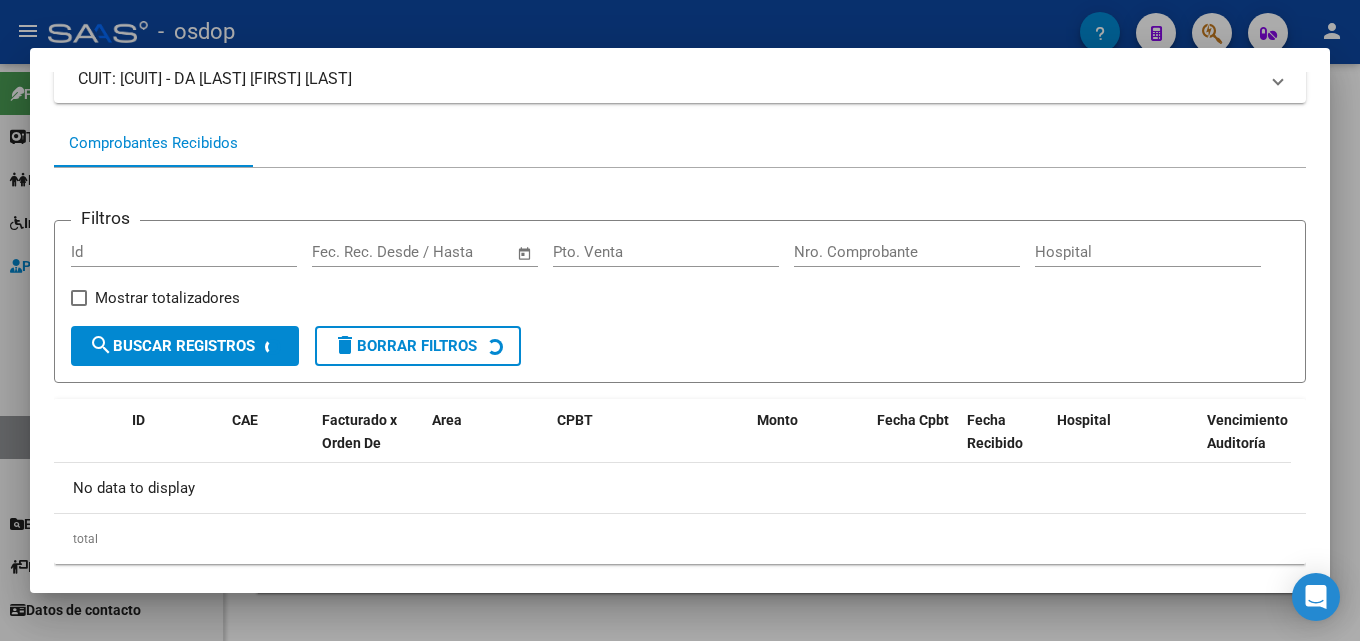 scroll, scrollTop: 191, scrollLeft: 0, axis: vertical 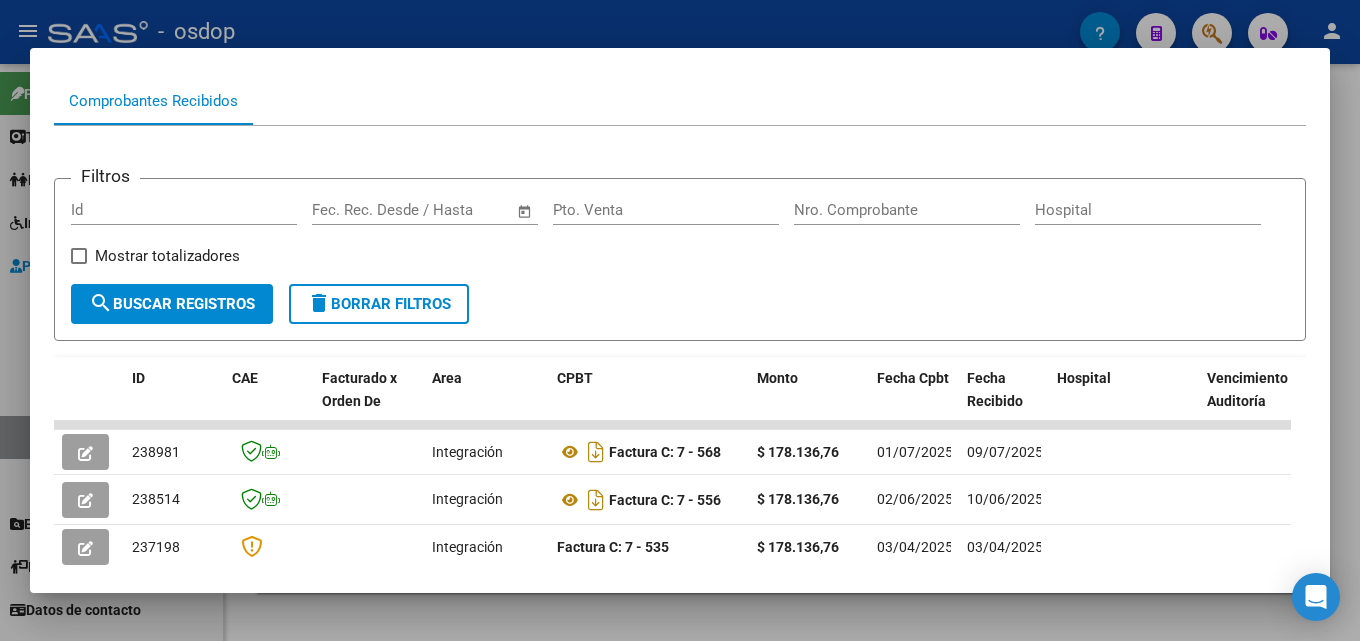 click at bounding box center [680, 320] 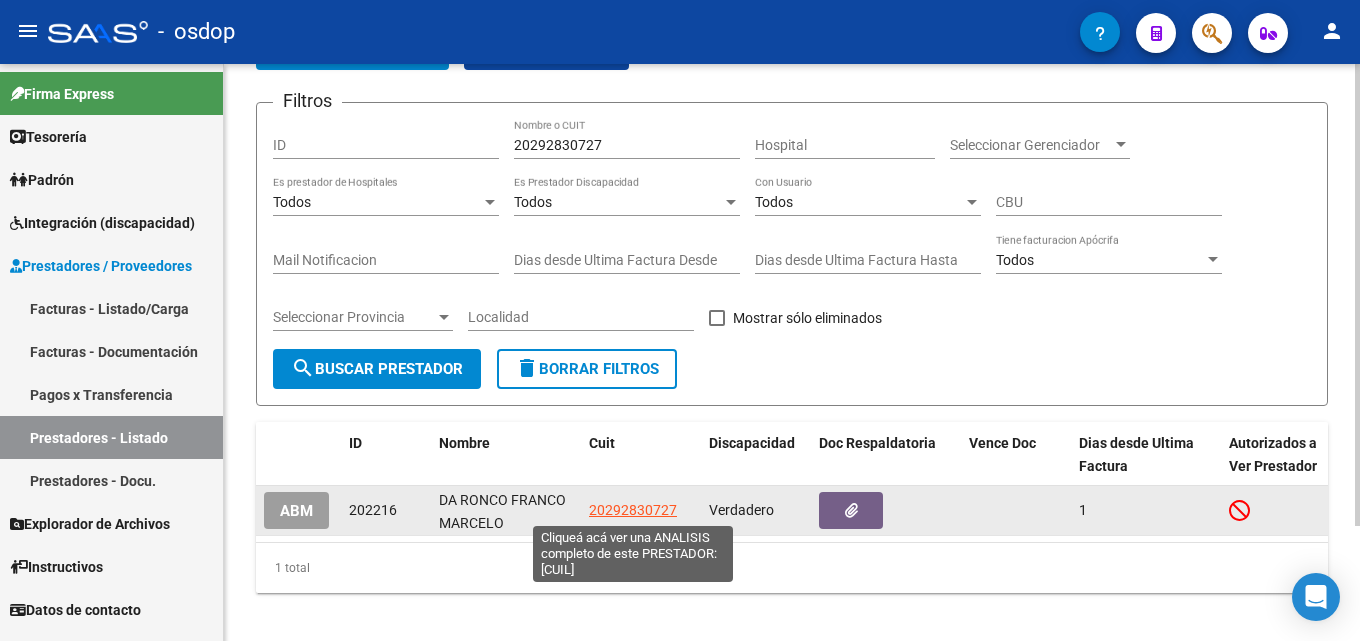 click on "20292830727" 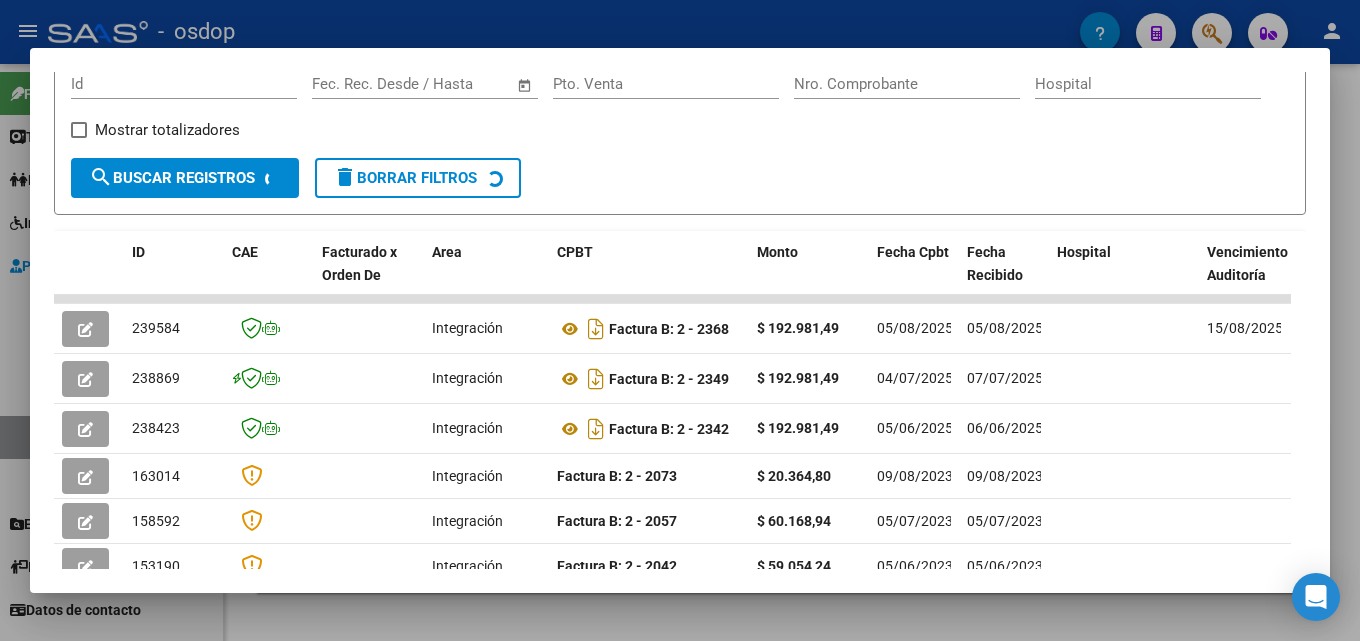 scroll, scrollTop: 327, scrollLeft: 0, axis: vertical 